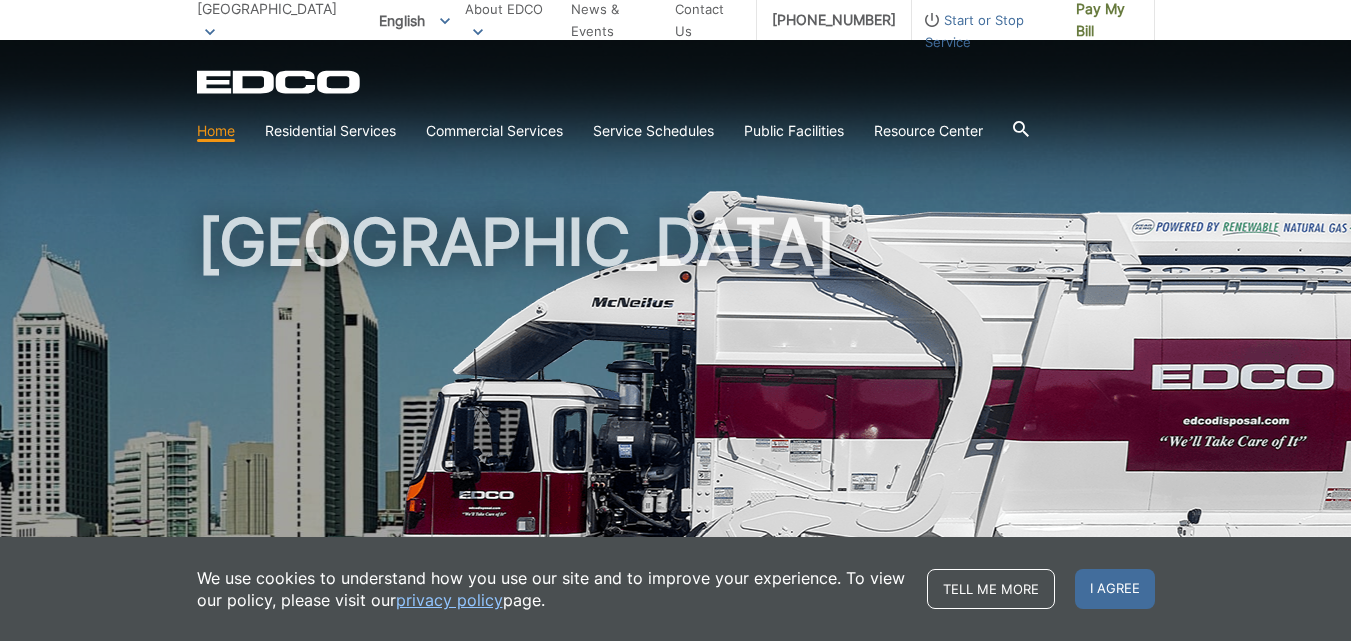 scroll, scrollTop: 0, scrollLeft: 0, axis: both 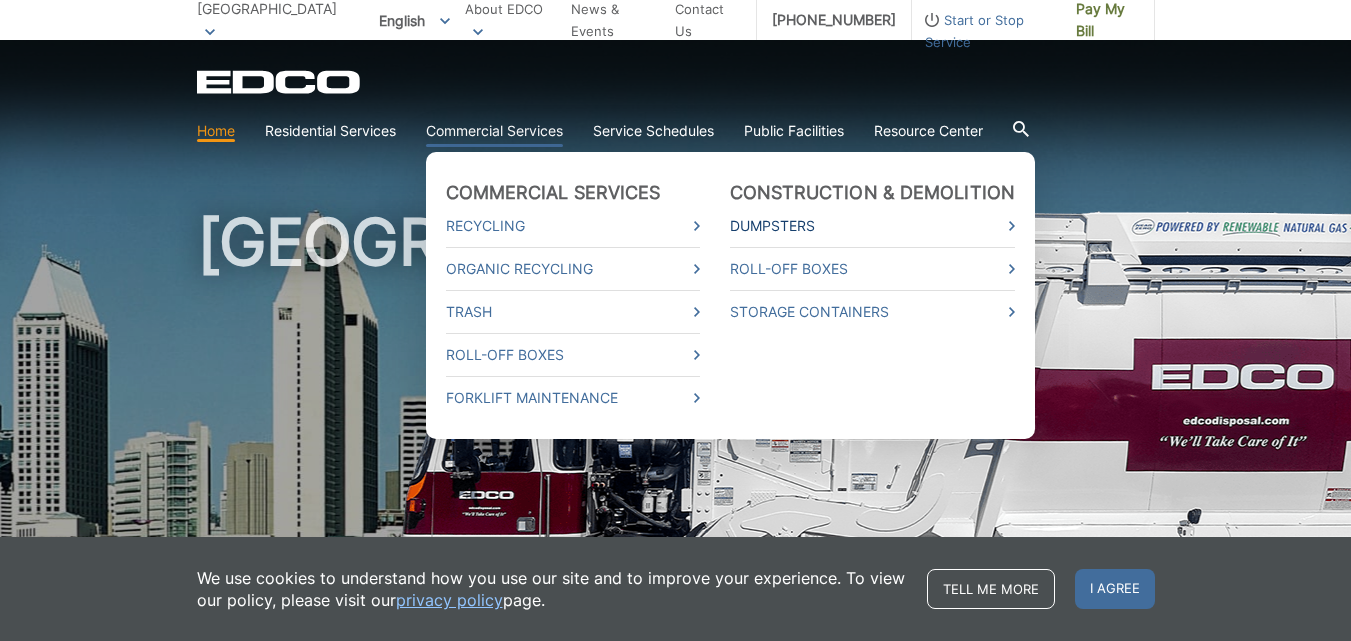 click on "Dumpsters" at bounding box center (873, 226) 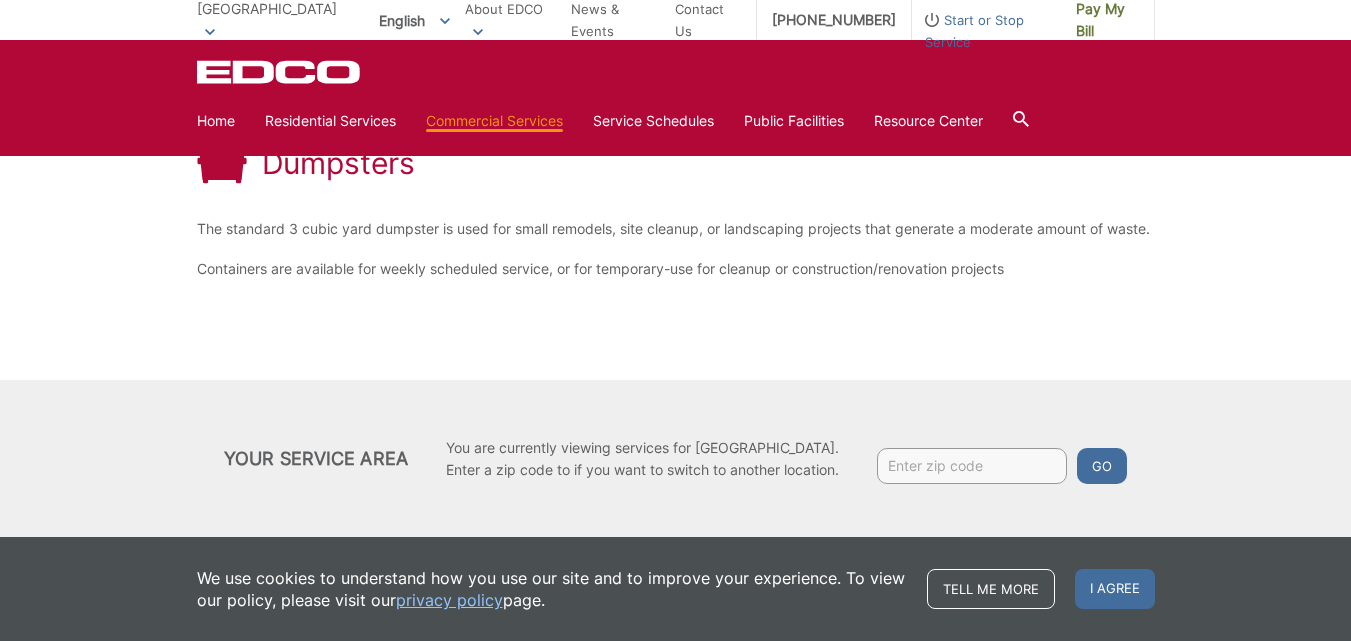 scroll, scrollTop: 333, scrollLeft: 0, axis: vertical 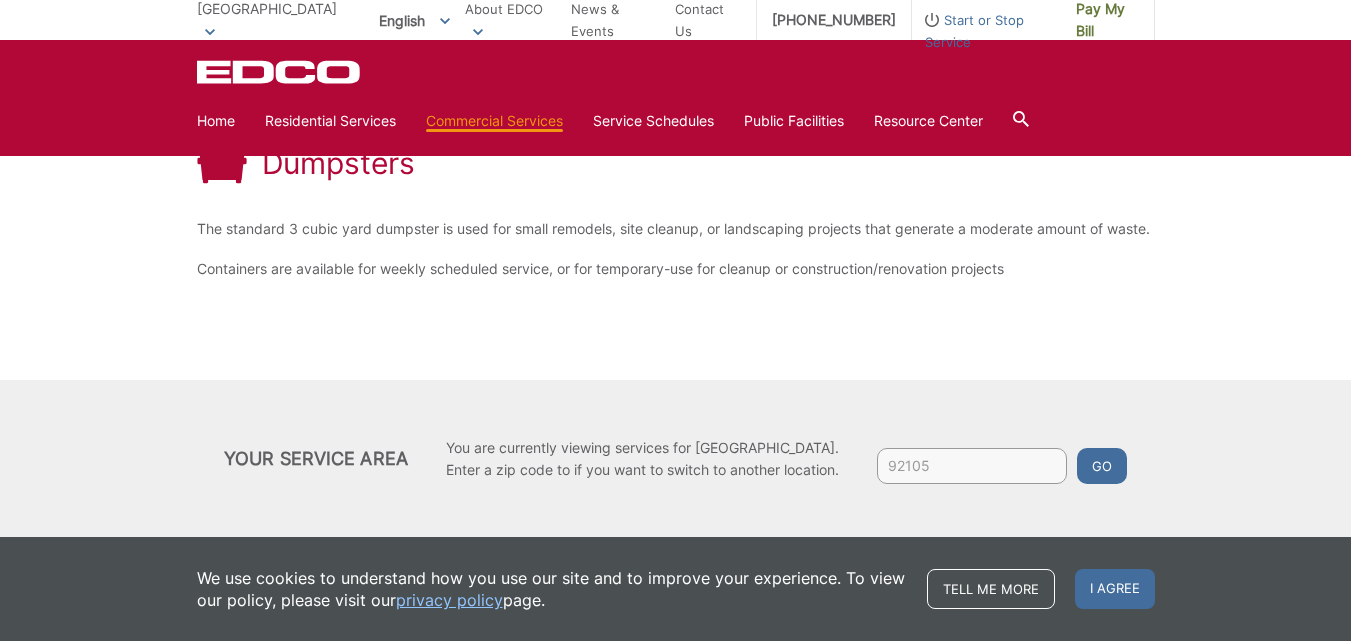 type on "92105" 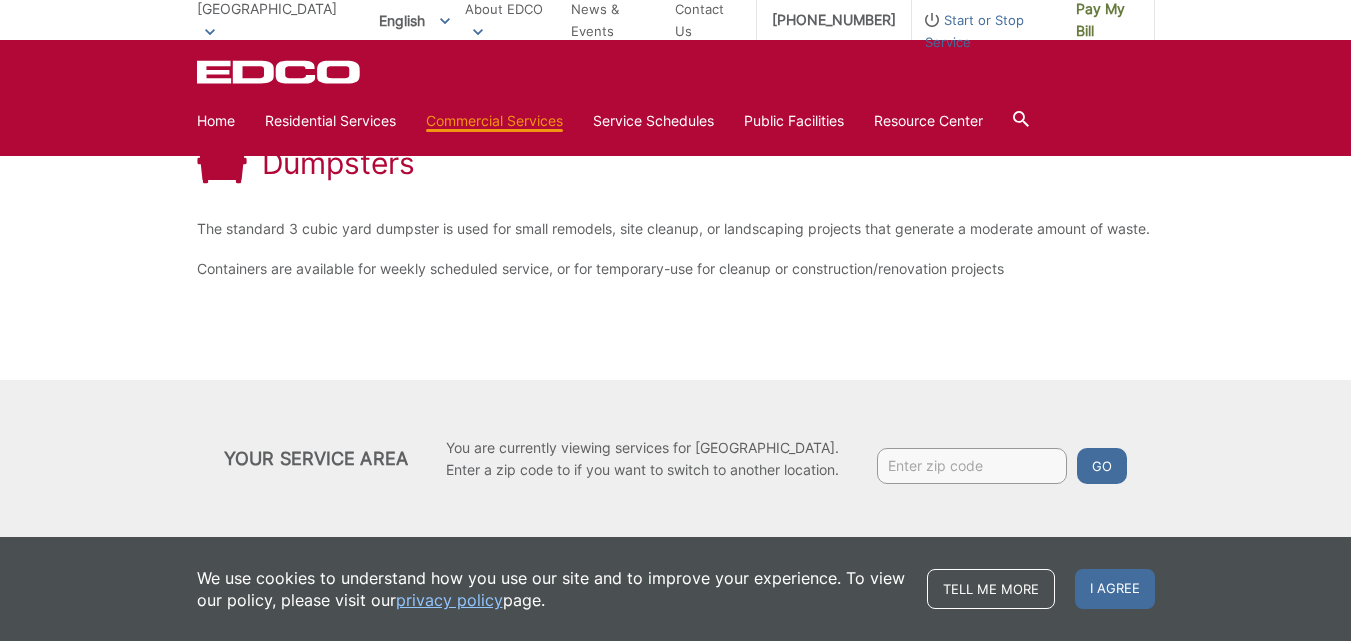 scroll, scrollTop: 333, scrollLeft: 0, axis: vertical 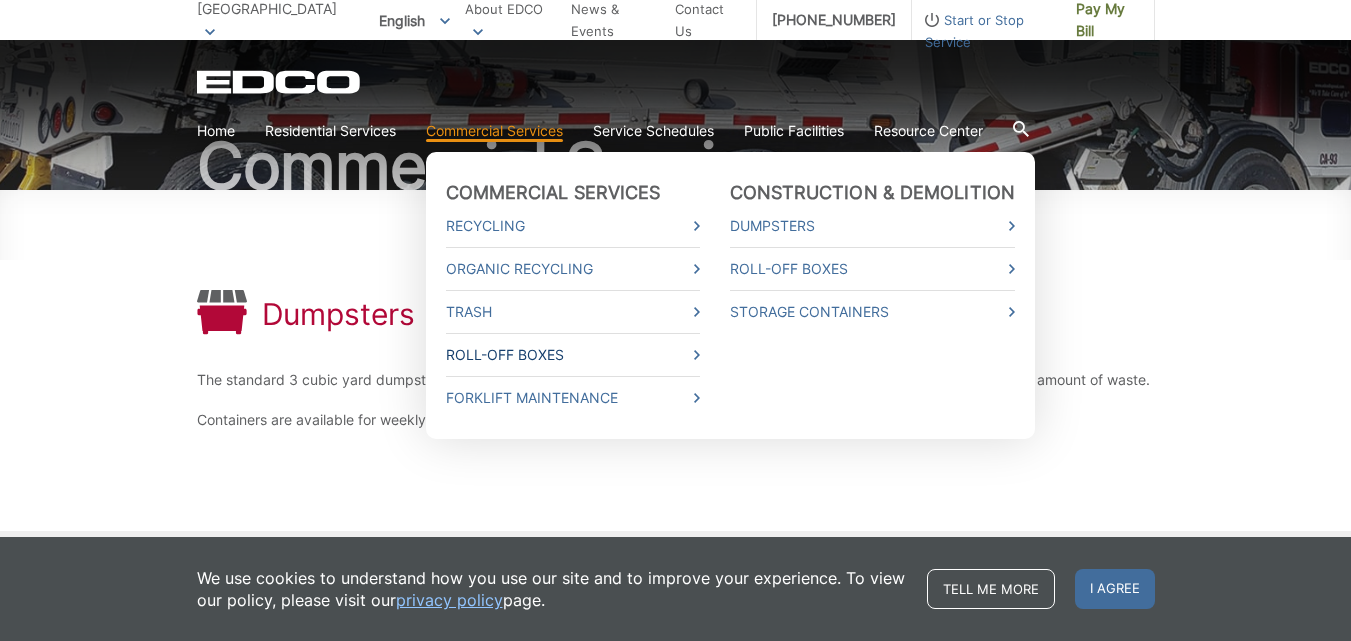 click on "Roll-Off Boxes" at bounding box center (573, 355) 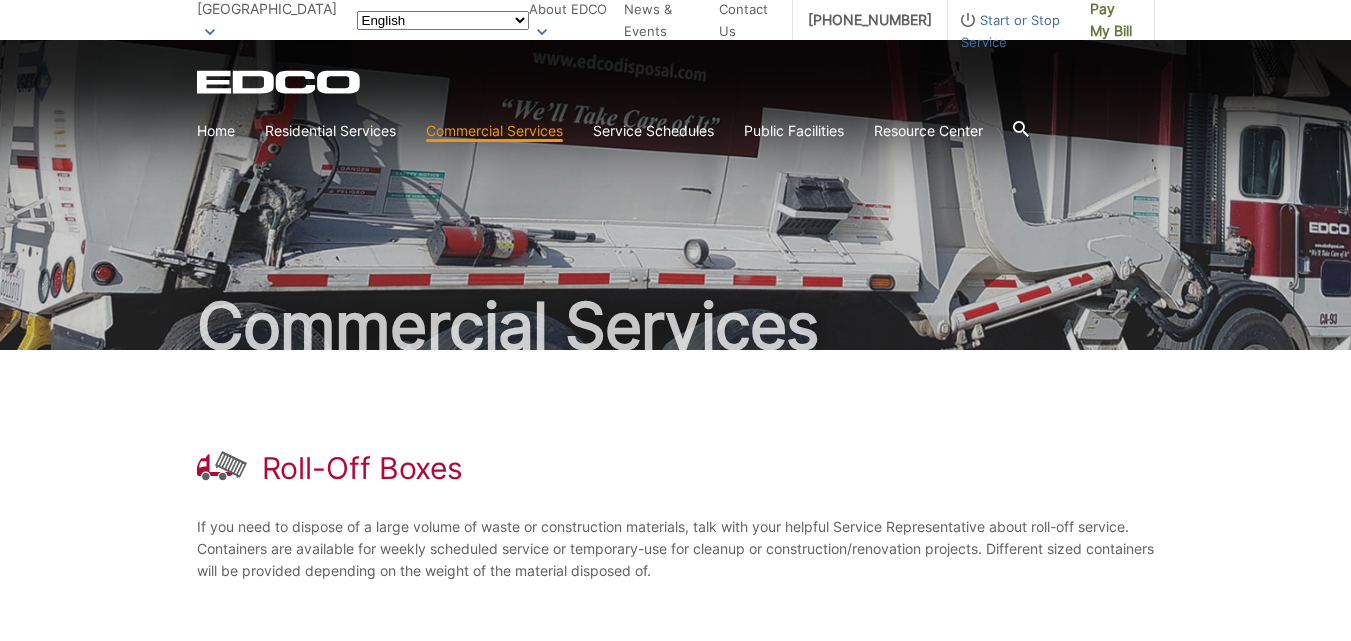 scroll, scrollTop: 0, scrollLeft: 0, axis: both 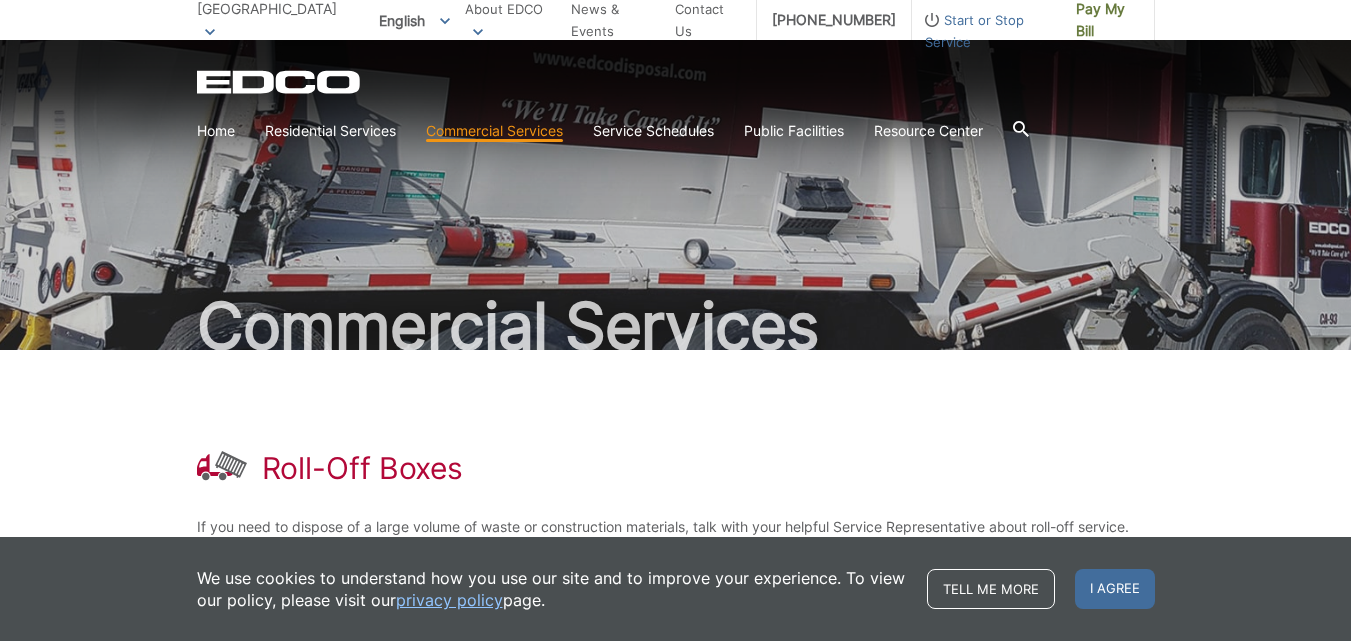 click on "Roll-Off Boxes
If you need to dispose of a large volume of waste or construction materials, talk with your helpful Service Representative about roll-off service. Containers are available for weekly scheduled service or temporary-use for cleanup or construction/renovation projects. Different sized containers will be provided depending on the weight of the material disposed of.
Your Service Area
You are currently viewing services for San Diego.  Enter a zip code to if you want to switch to another location.
Go" at bounding box center [675, 595] 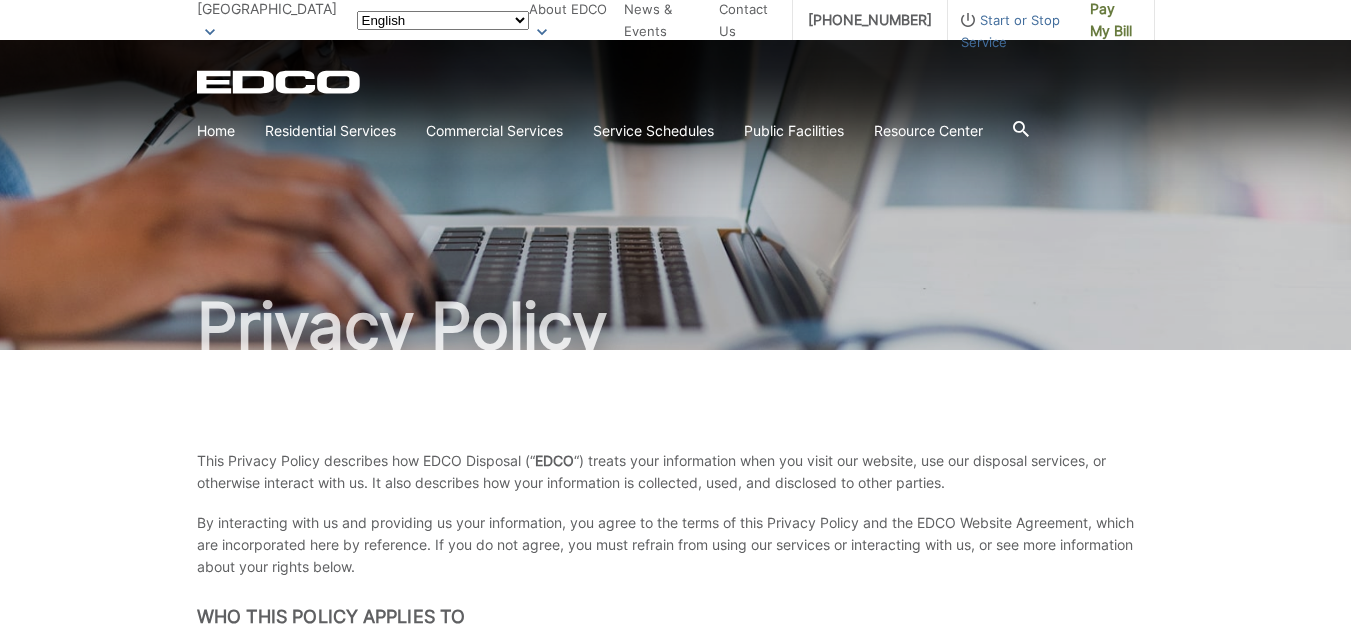scroll, scrollTop: 0, scrollLeft: 0, axis: both 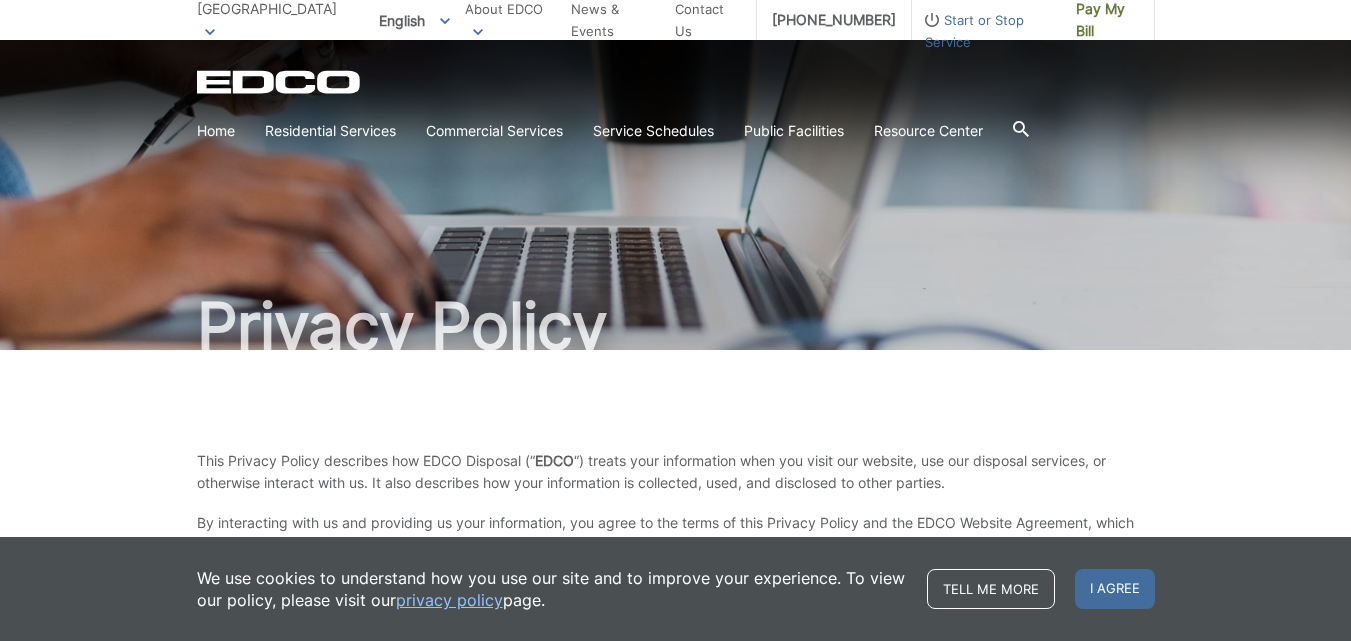 click on "This Privacy Policy describes how EDCO Disposal (“ EDCO “) treats your information when you visit our website, use our disposal services, or otherwise interact with us. It also describes how your information is collected, used, and disclosed to other parties.
By interacting with us and providing us your information, you agree to the terms of this Privacy Policy and the EDCO Website Agreement, which are incorporated here by reference. If you do not agree, you must refrain from using our services or interacting with us, or see more information about your rights below.
Who This Policy Applies To
EDCO is a family owned and operated business that serves individual customers at their homes (“ Residential Customers ” or “ you “); businesses and property management companies (“ Commercial Customer “); and government entities. This Policy describes how EDCO collects, uses, and discloses Personal Information belonging to our Residential Customers.
not" at bounding box center [675, 4601] 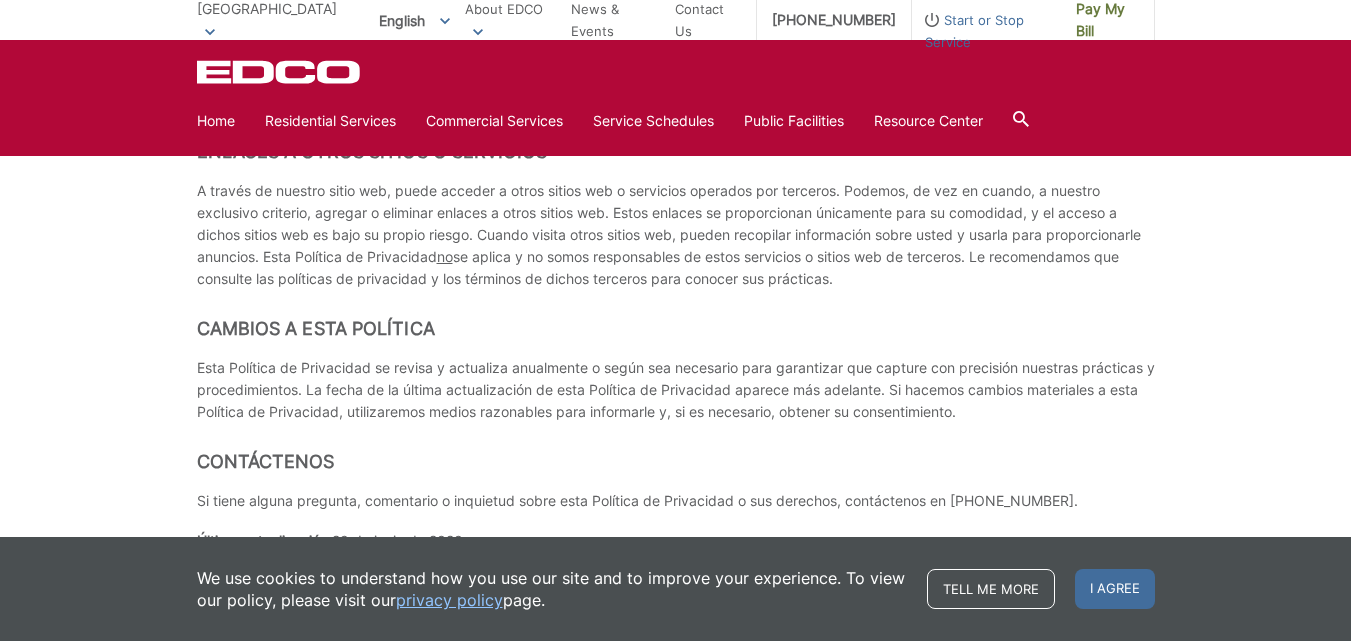 scroll, scrollTop: 8335, scrollLeft: 0, axis: vertical 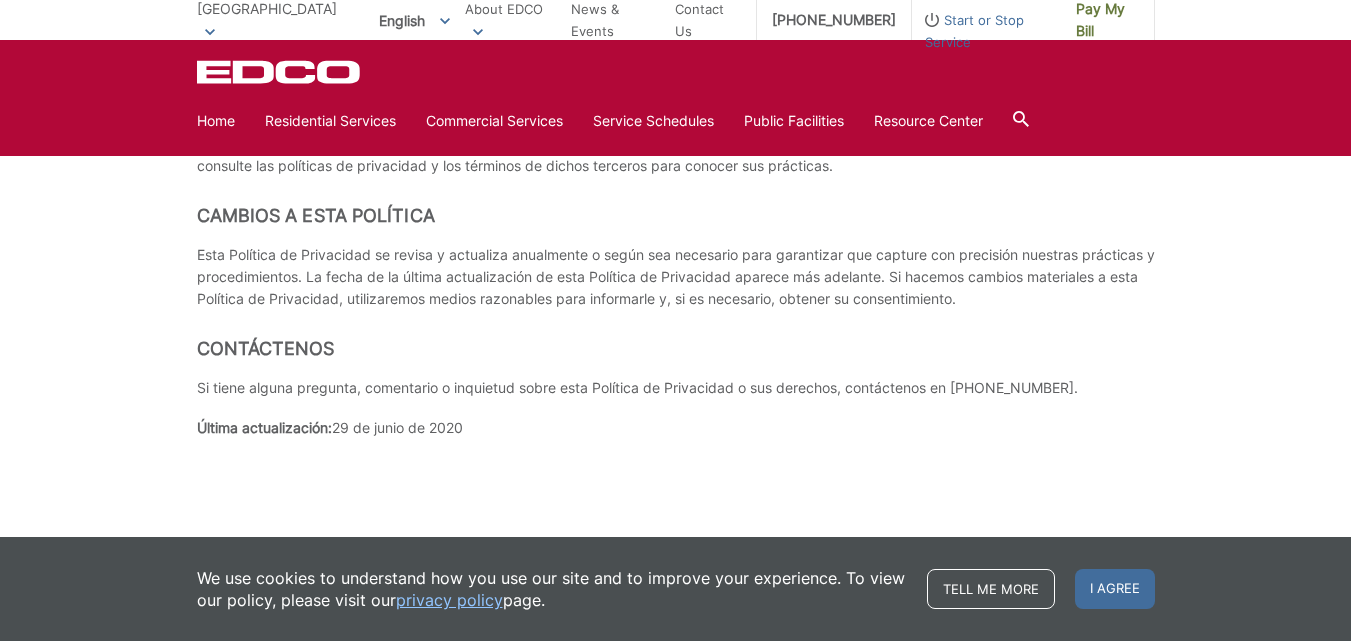 click on "Última actualización:  29 de junio de 2020" at bounding box center (676, 428) 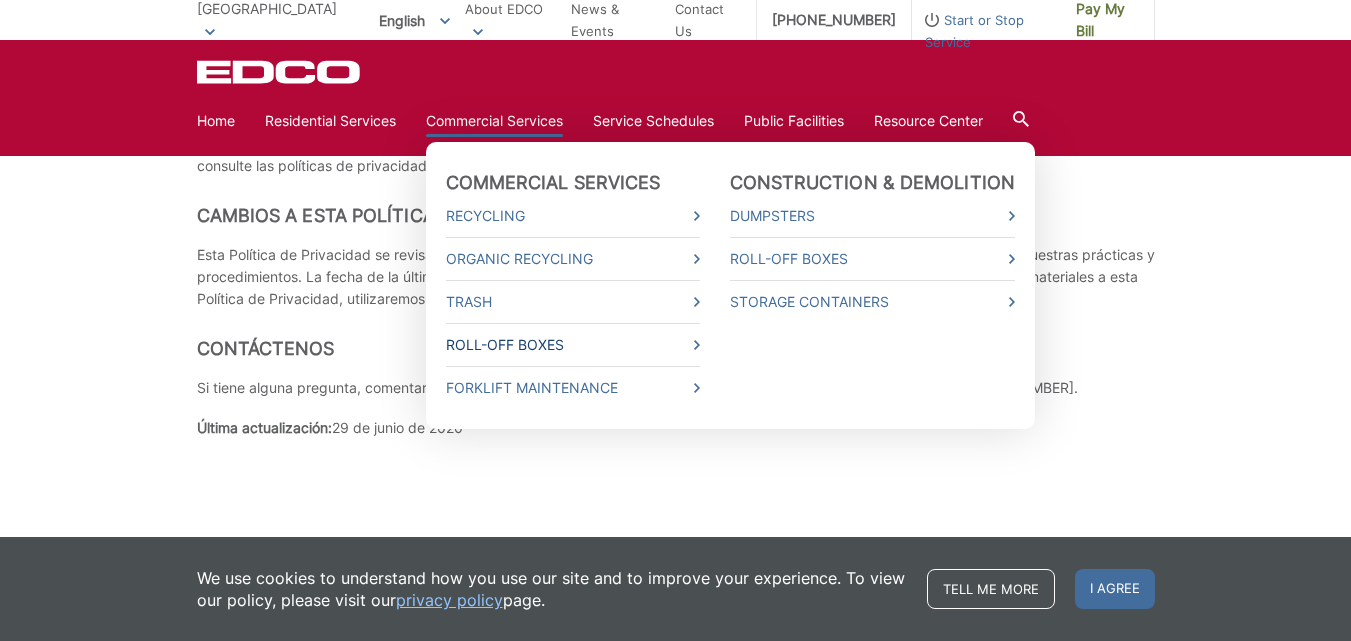 click on "Roll-Off Boxes" at bounding box center [573, 345] 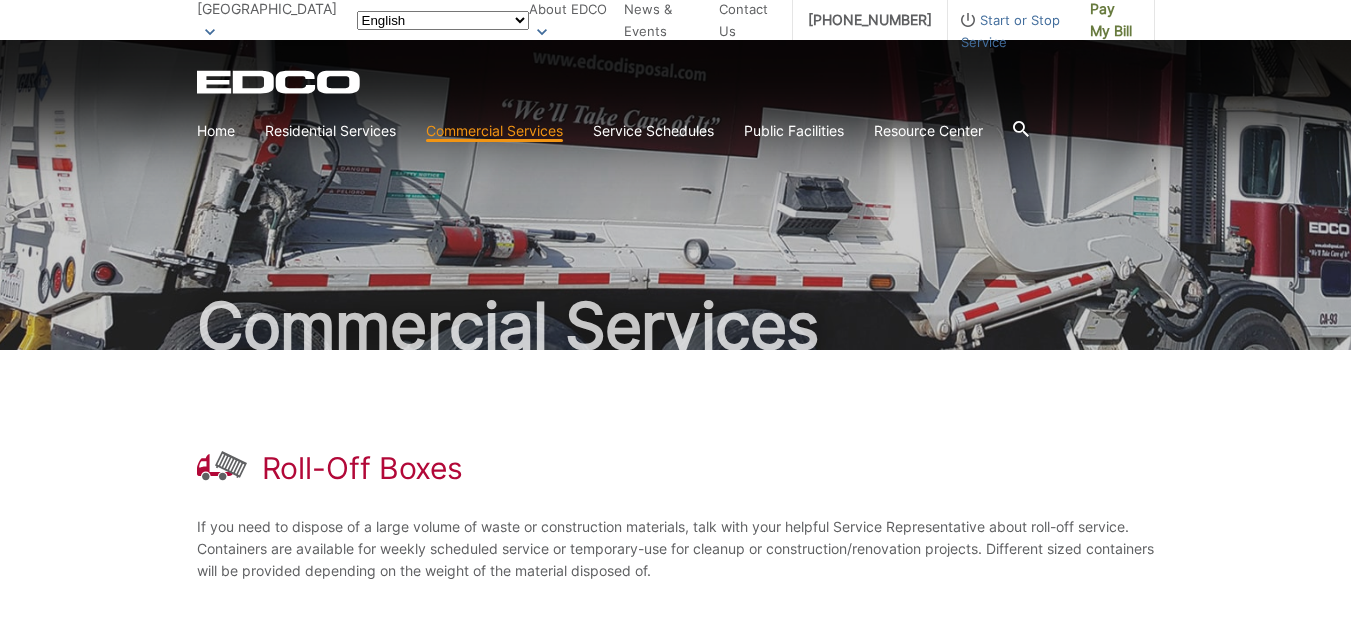 scroll, scrollTop: 0, scrollLeft: 0, axis: both 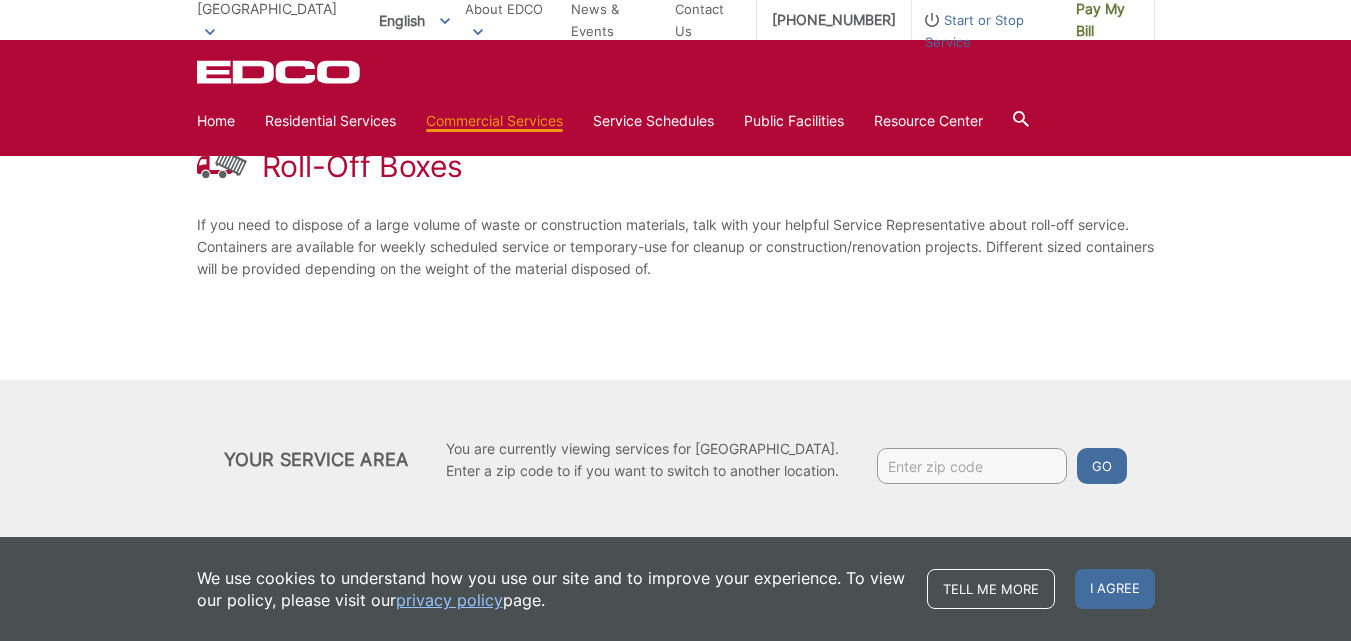click at bounding box center [972, 466] 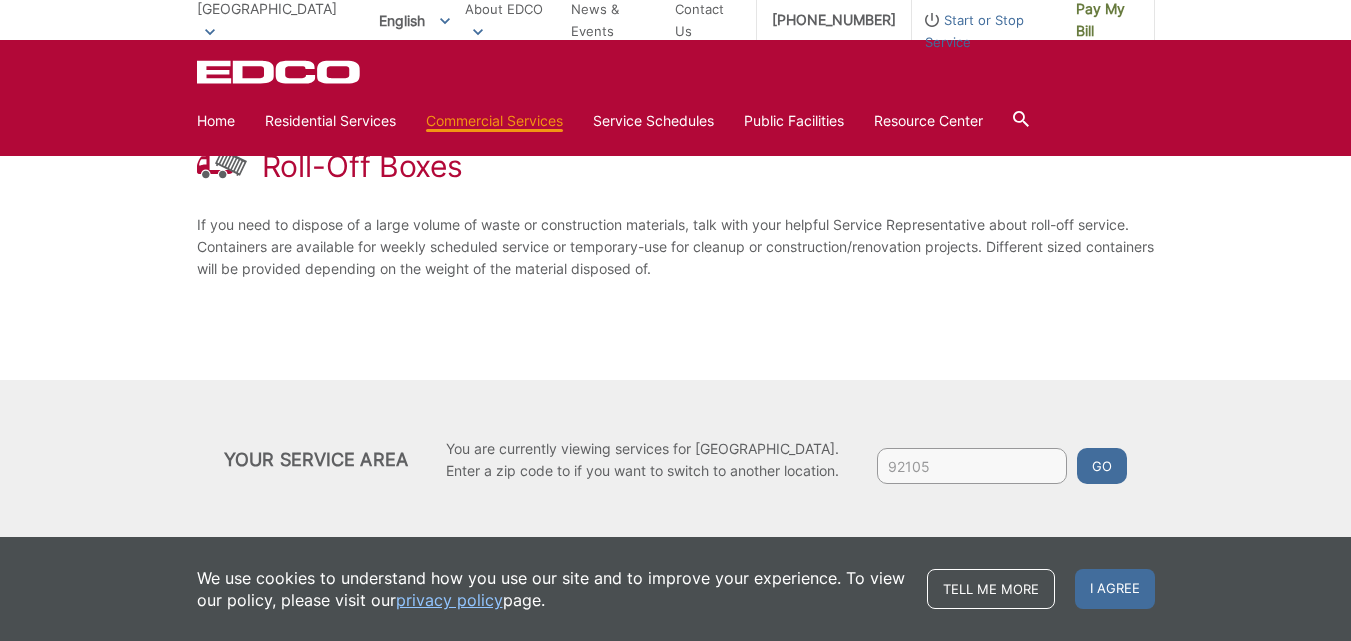 click on "Go" at bounding box center (1102, 466) 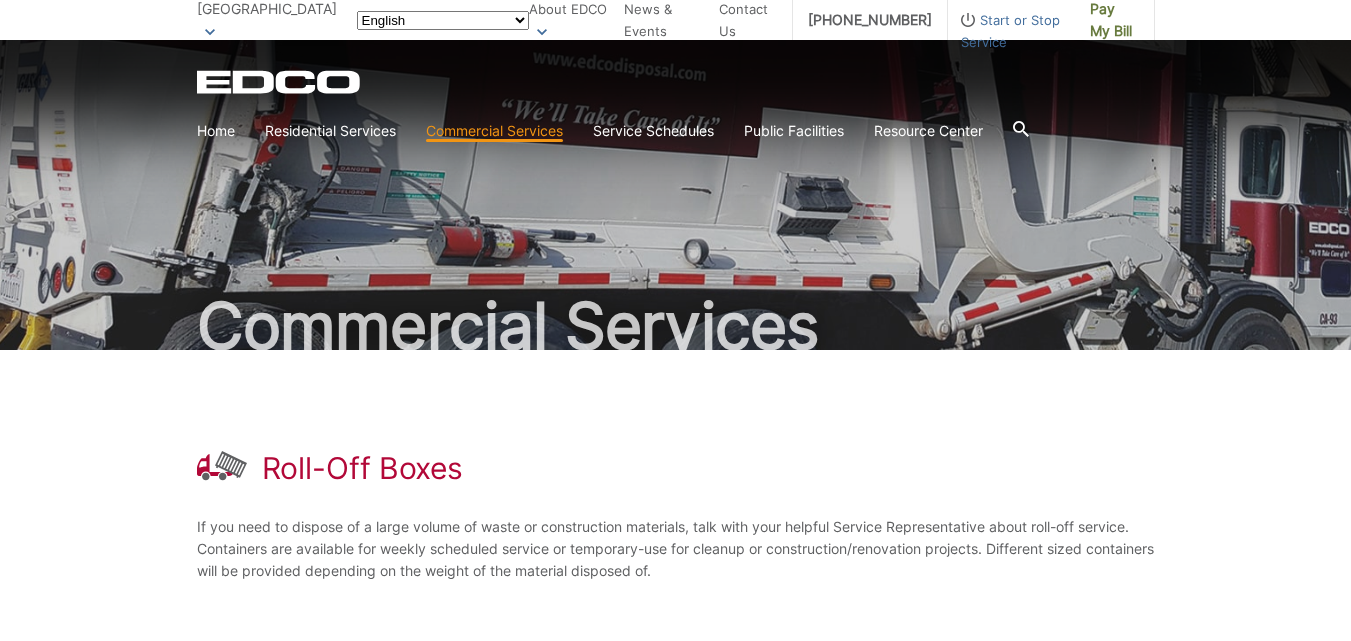 scroll, scrollTop: 0, scrollLeft: 0, axis: both 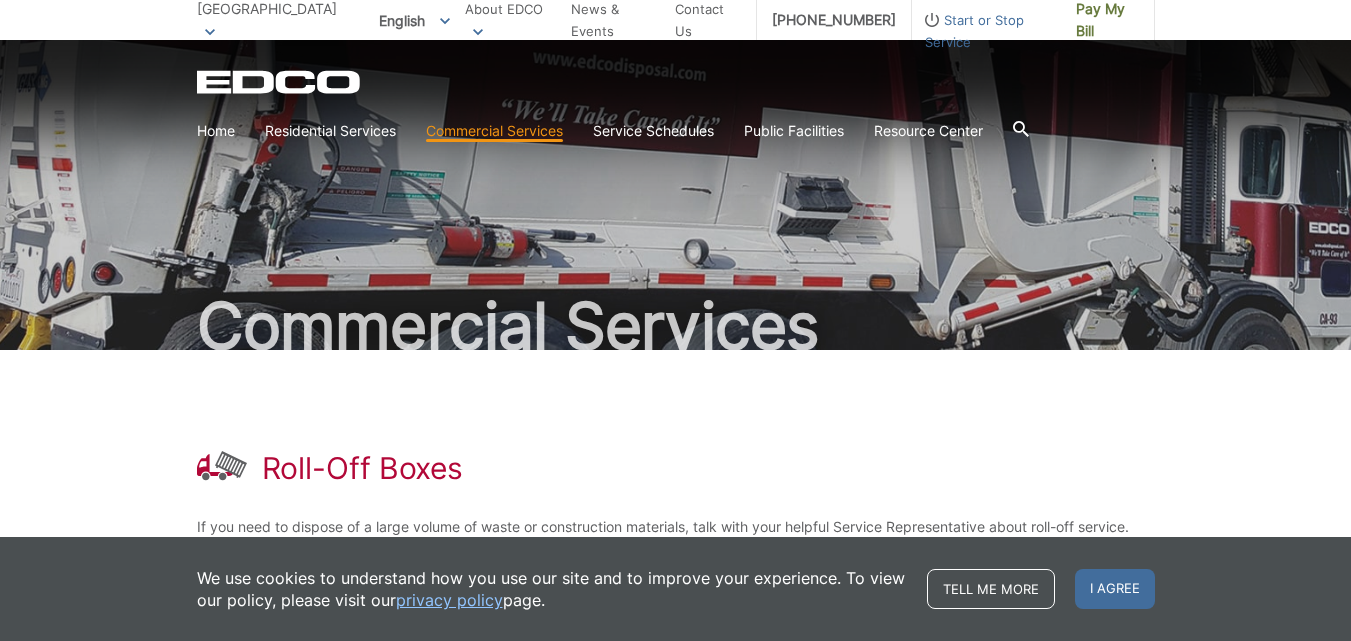 click on "Roll-Off Boxes
If you need to dispose of a large volume of waste or construction materials, talk with your helpful Service Representative about roll-off service. Containers are available for weekly scheduled service or temporary-use for cleanup or construction/renovation projects. Different sized containers will be provided depending on the weight of the material disposed of.
Your Service Area
You are currently viewing services for San Diego.  Enter a zip code to if you want to switch to another location.
Go" at bounding box center (675, 595) 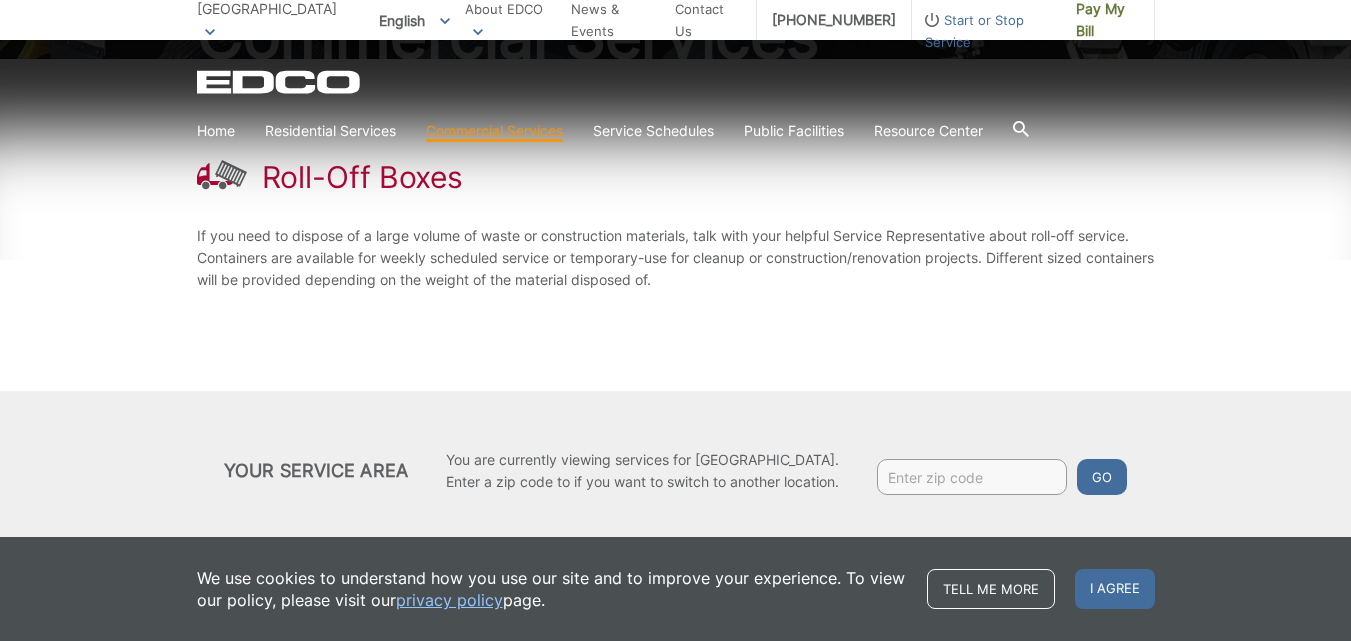 scroll, scrollTop: 302, scrollLeft: 0, axis: vertical 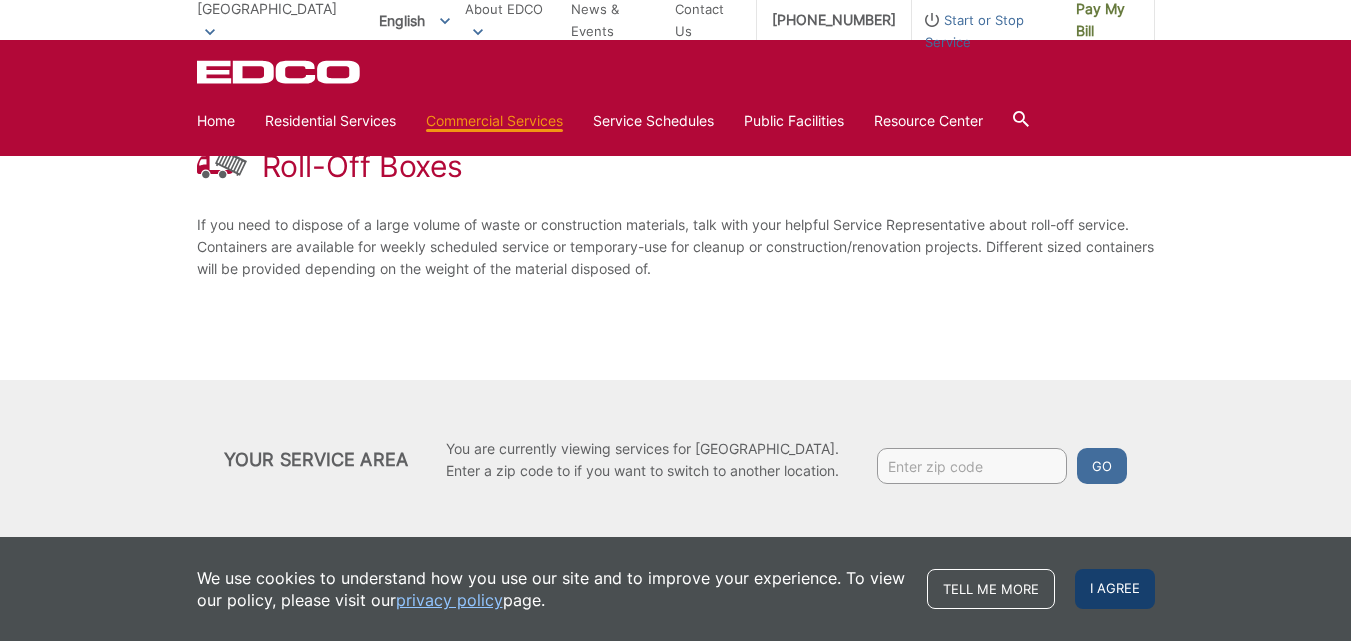 click on "I agree" at bounding box center (1115, 589) 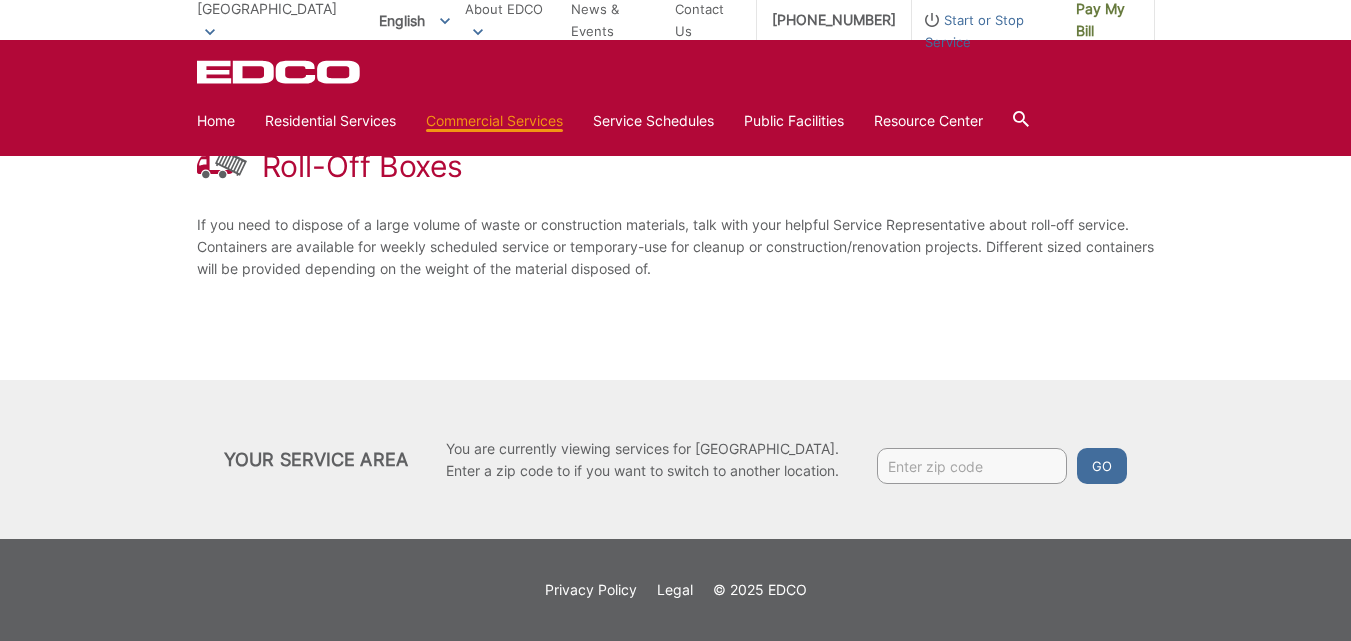 click on "Roll-Off Boxes
If you need to dispose of a large volume of waste or construction materials, talk with your helpful Service Representative about roll-off service. Containers are available for weekly scheduled service or temporary-use for cleanup or construction/renovation projects. Different sized containers will be provided depending on the weight of the material disposed of.
Your Service Area
You are currently viewing services for San Diego.  Enter a zip code to if you want to switch to another location.
Go" at bounding box center (675, 293) 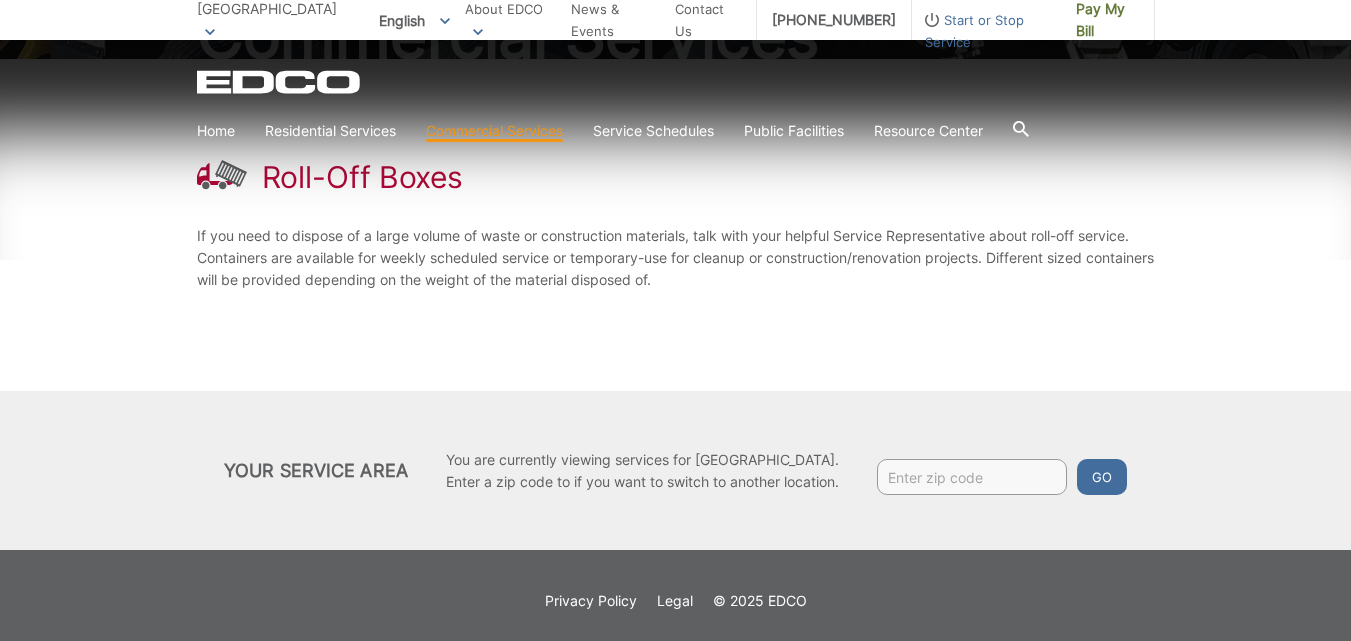 scroll, scrollTop: 302, scrollLeft: 0, axis: vertical 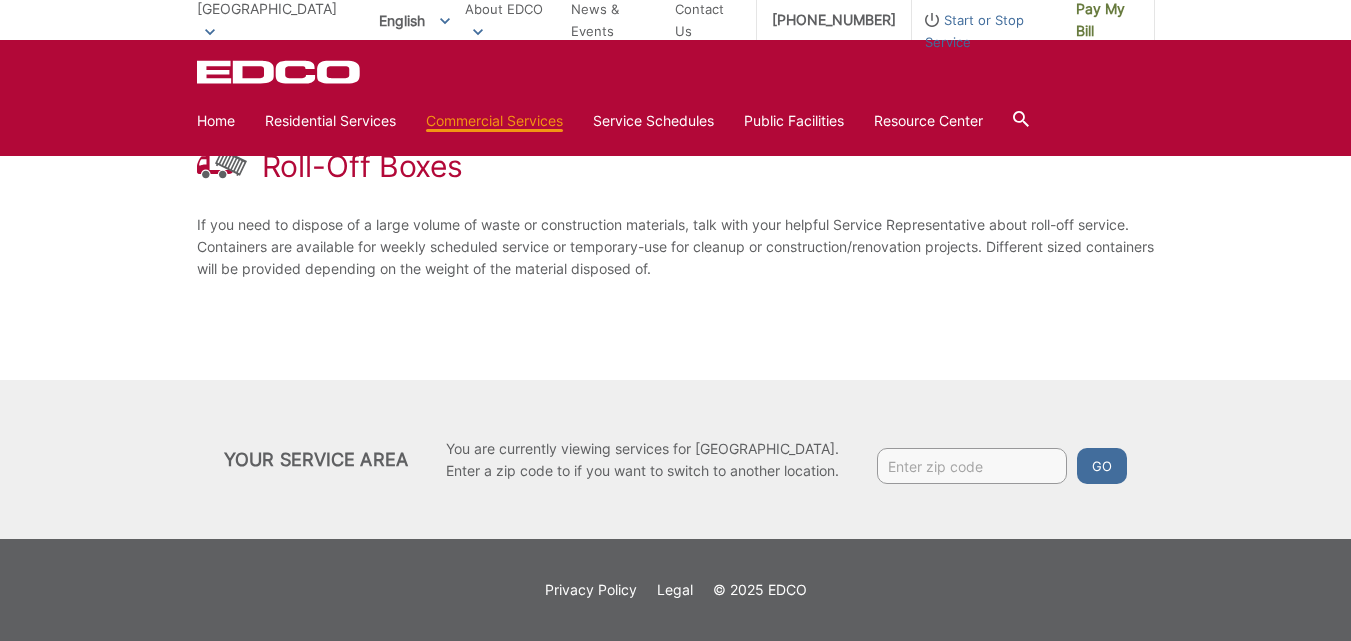 click at bounding box center (972, 466) 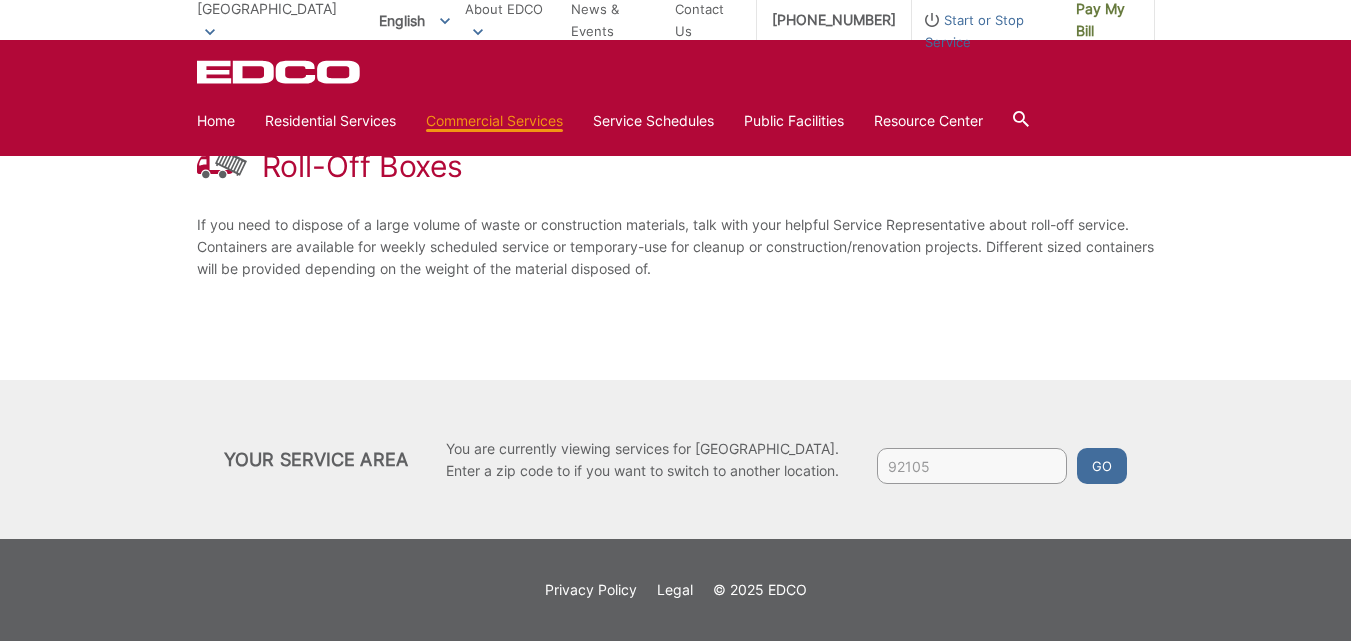 type on "92105" 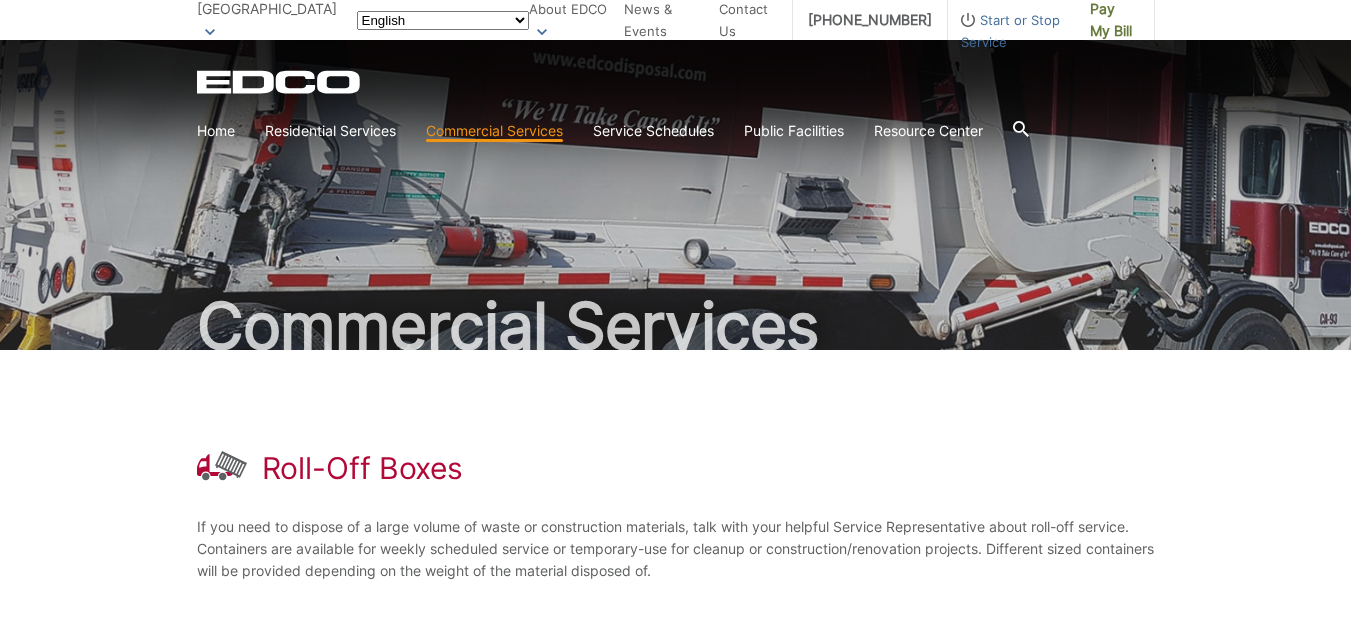 scroll, scrollTop: 0, scrollLeft: 0, axis: both 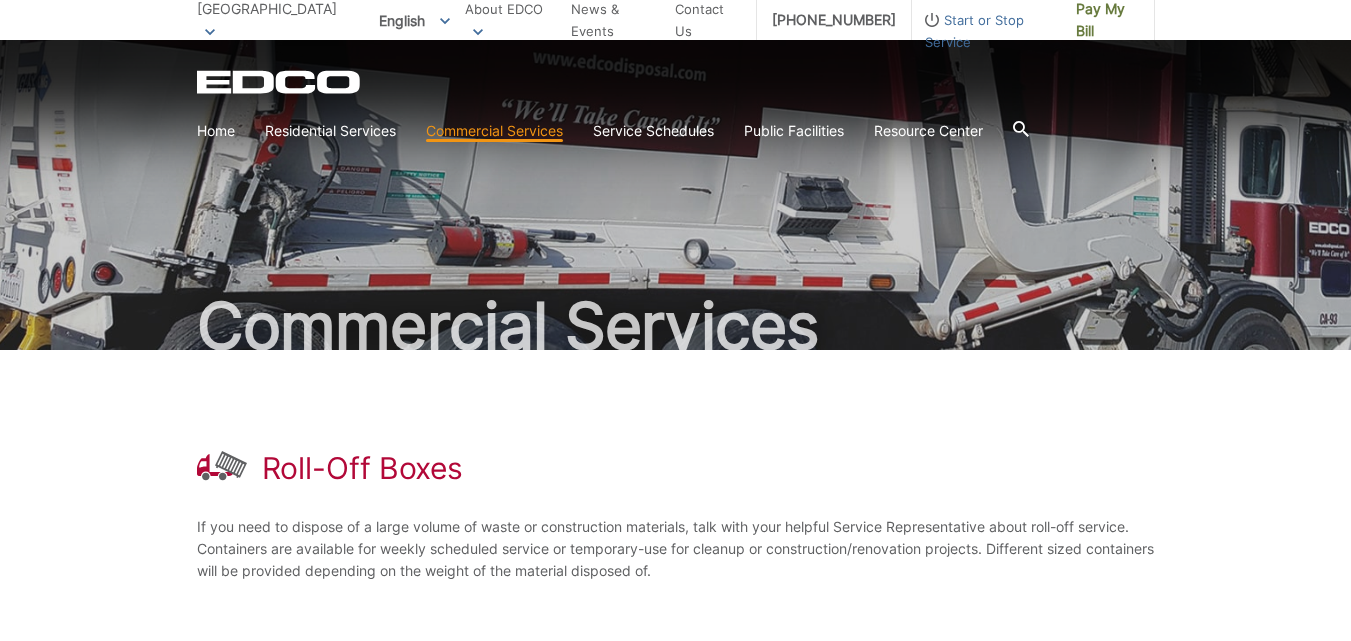 click on "Roll-Off Boxes" at bounding box center [676, 468] 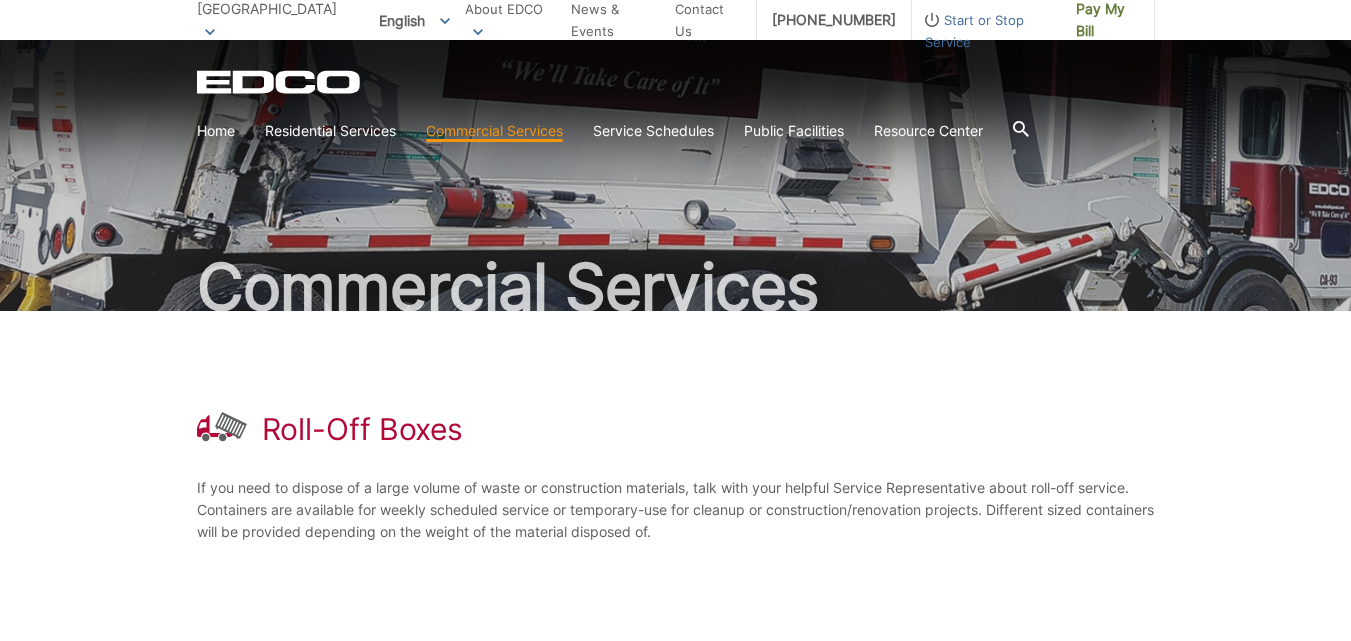 scroll, scrollTop: 0, scrollLeft: 0, axis: both 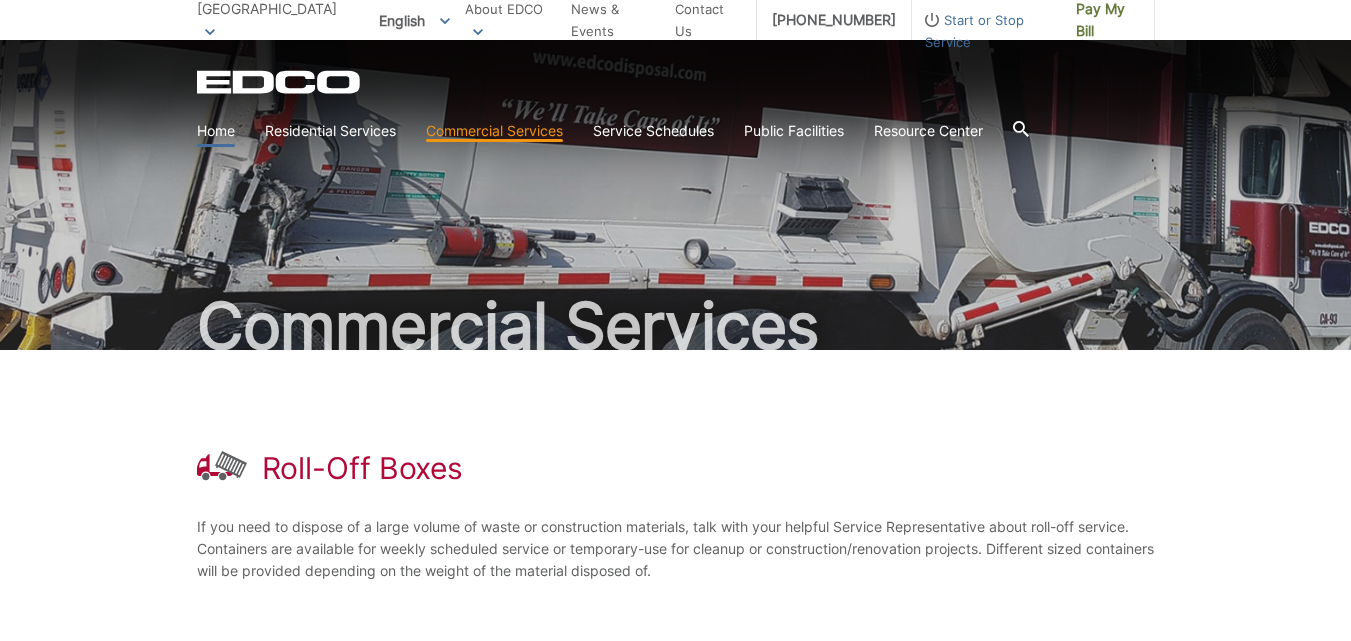 click on "Home" at bounding box center (216, 131) 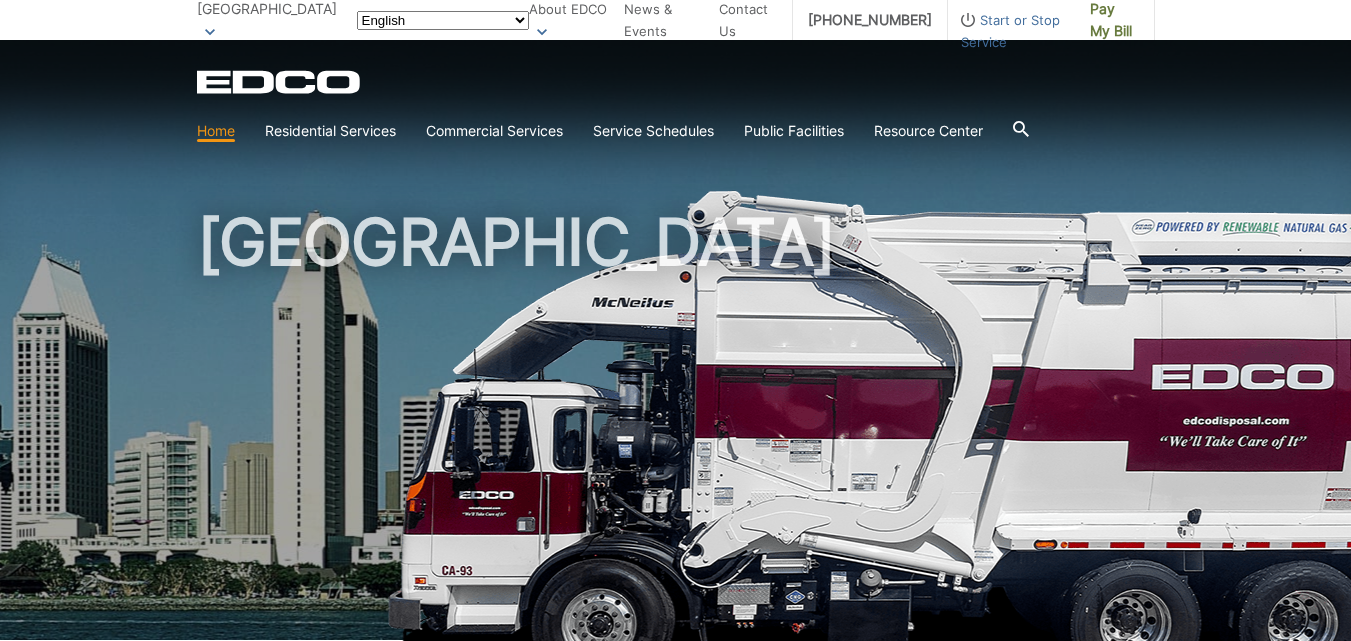 scroll, scrollTop: 0, scrollLeft: 0, axis: both 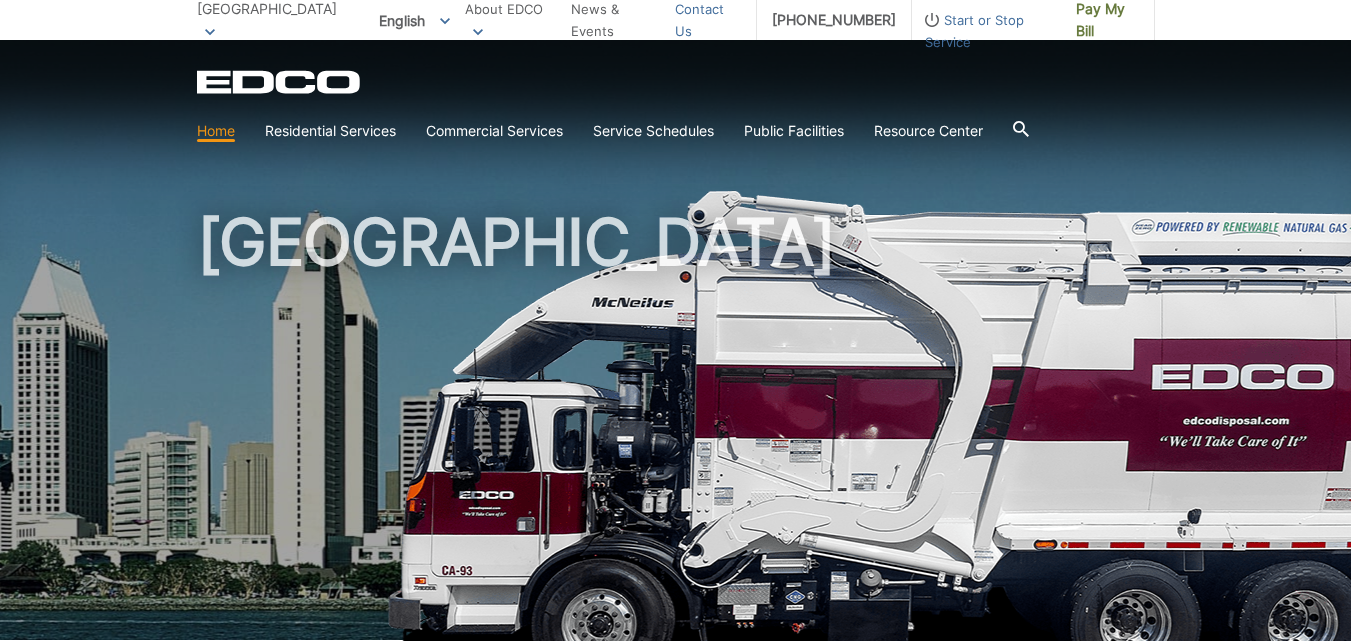 click on "Contact Us" at bounding box center [708, 20] 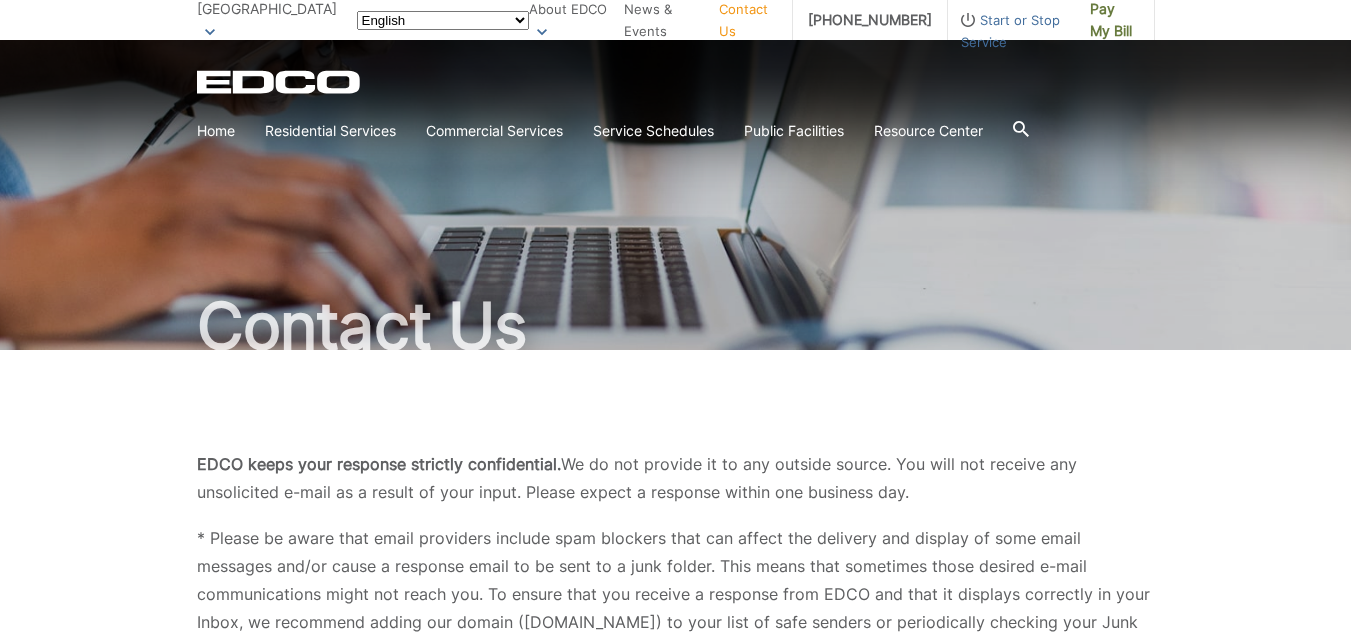scroll, scrollTop: 0, scrollLeft: 0, axis: both 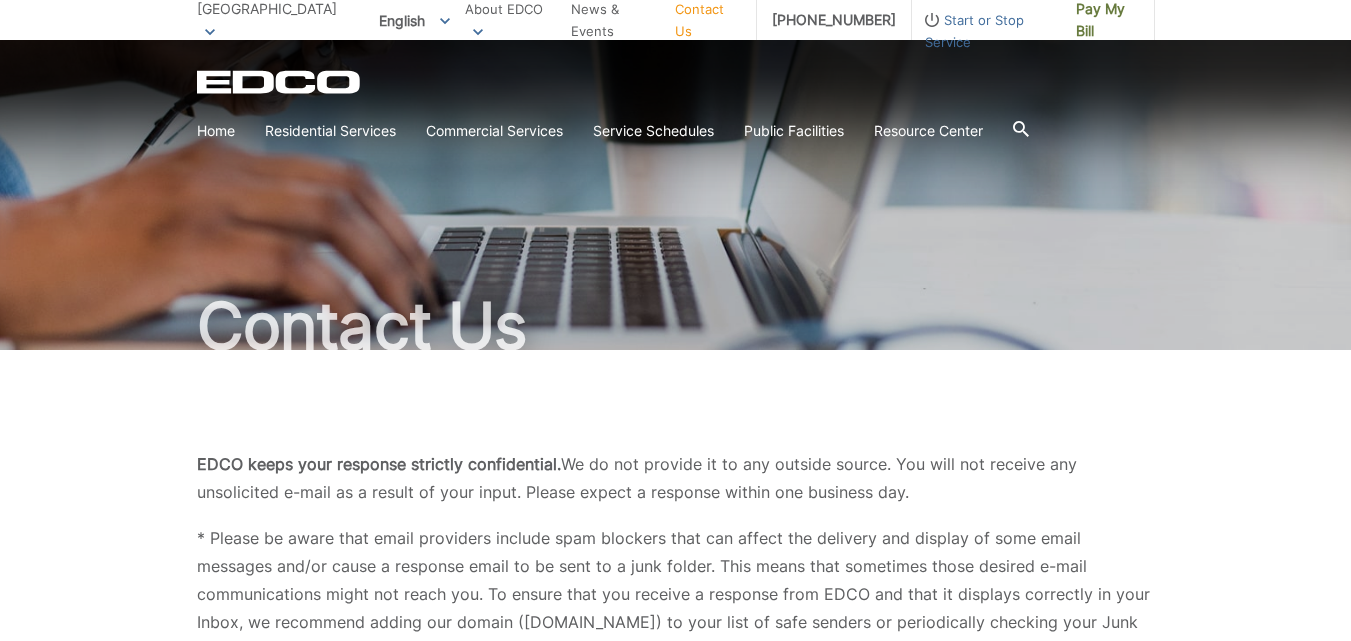 click on "EDCO keeps your response strictly confidential.  We do not provide it to any outside source. You will not receive any unsolicited e-mail as a result of your input. Please expect a response within one business day.
* Please be aware that email providers include spam blockers that can affect the delivery and display of some email messages and/or cause a response email to be sent to a junk folder. This means that sometimes those desired e-mail communications might not reach you. To ensure that you receive a response from EDCO and that it displays correctly in your Inbox, we recommend adding our domain ([DOMAIN_NAME]) to your list of safe senders or periodically checking your Junk folder for our response email. Thank you.
Entry Status None
*" at bounding box center [675, 1704] 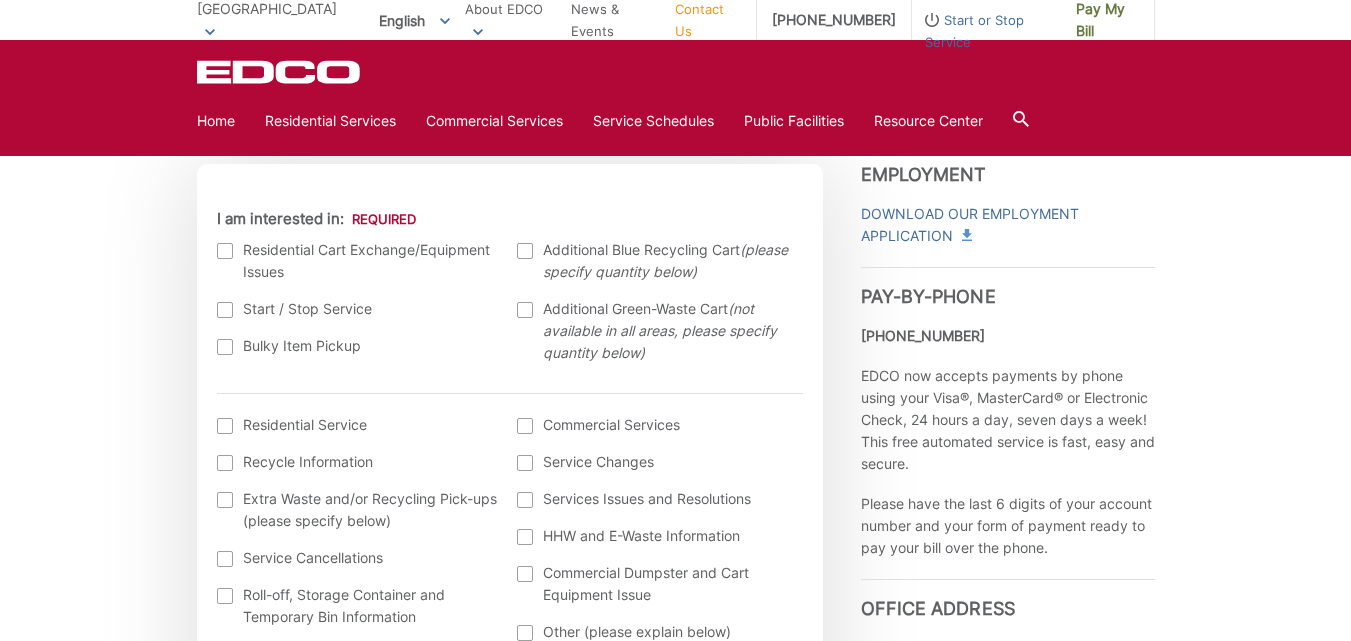 scroll, scrollTop: 640, scrollLeft: 0, axis: vertical 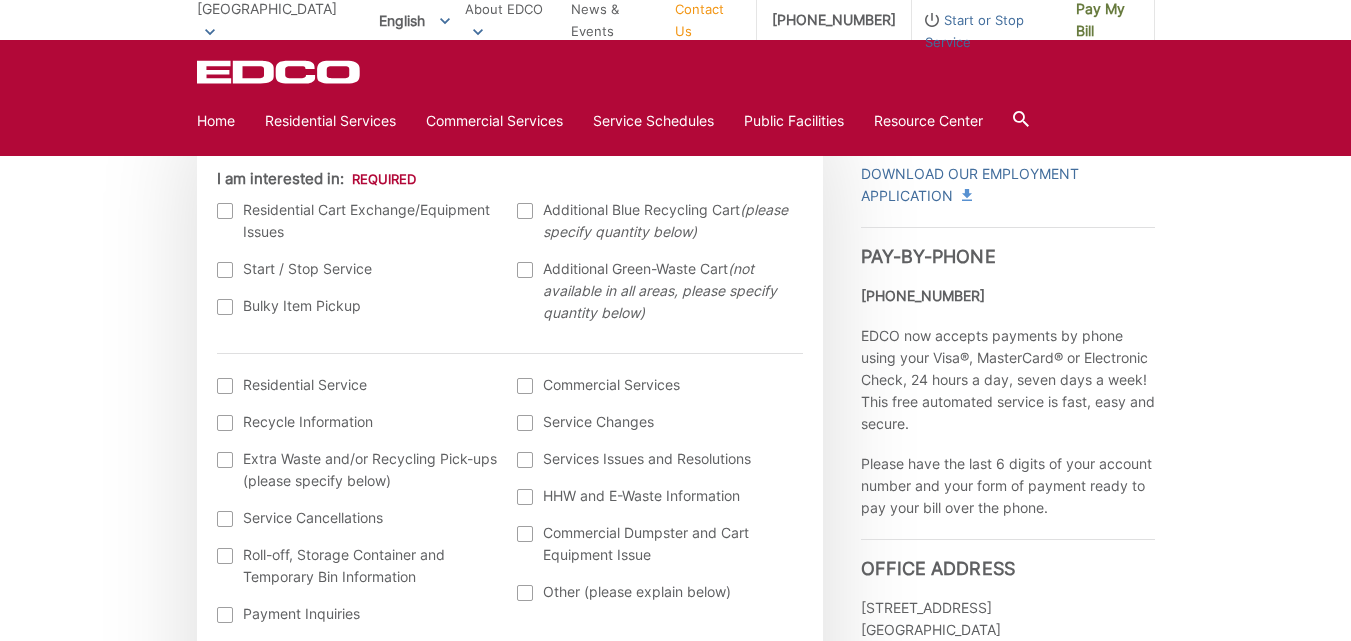 click on "Commercial Services" at bounding box center (657, 385) 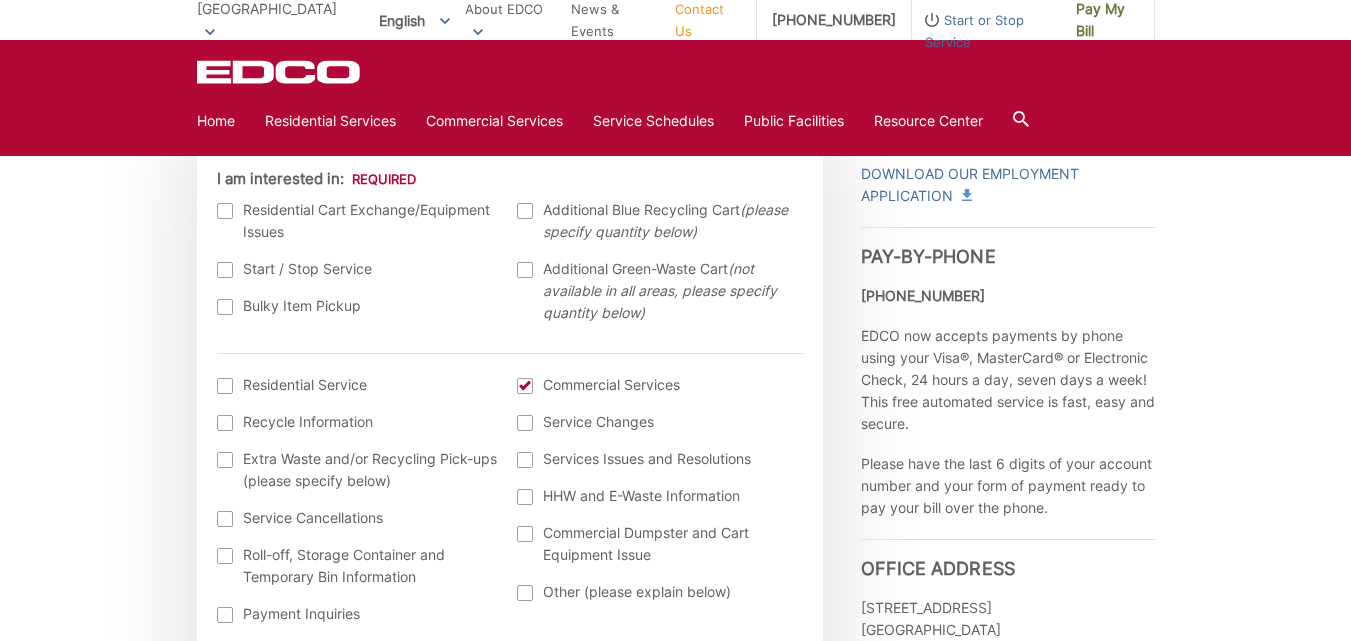 click on "EDCO keeps your response strictly confidential.  We do not provide it to any outside source. You will not receive any unsolicited e-mail as a result of your input. Please expect a response within one business day.
* Please be aware that email providers include spam blockers that can affect the delivery and display of some email messages and/or cause a response email to be sent to a junk folder. This means that sometimes those desired e-mail communications might not reach you. To ensure that you receive a response from EDCO and that it displays correctly in your Inbox, we recommend adding our domain ([DOMAIN_NAME]) to your list of safe senders or periodically checking your Junk folder for our response email. Thank you.
Entry Status None
*" at bounding box center (675, 1064) 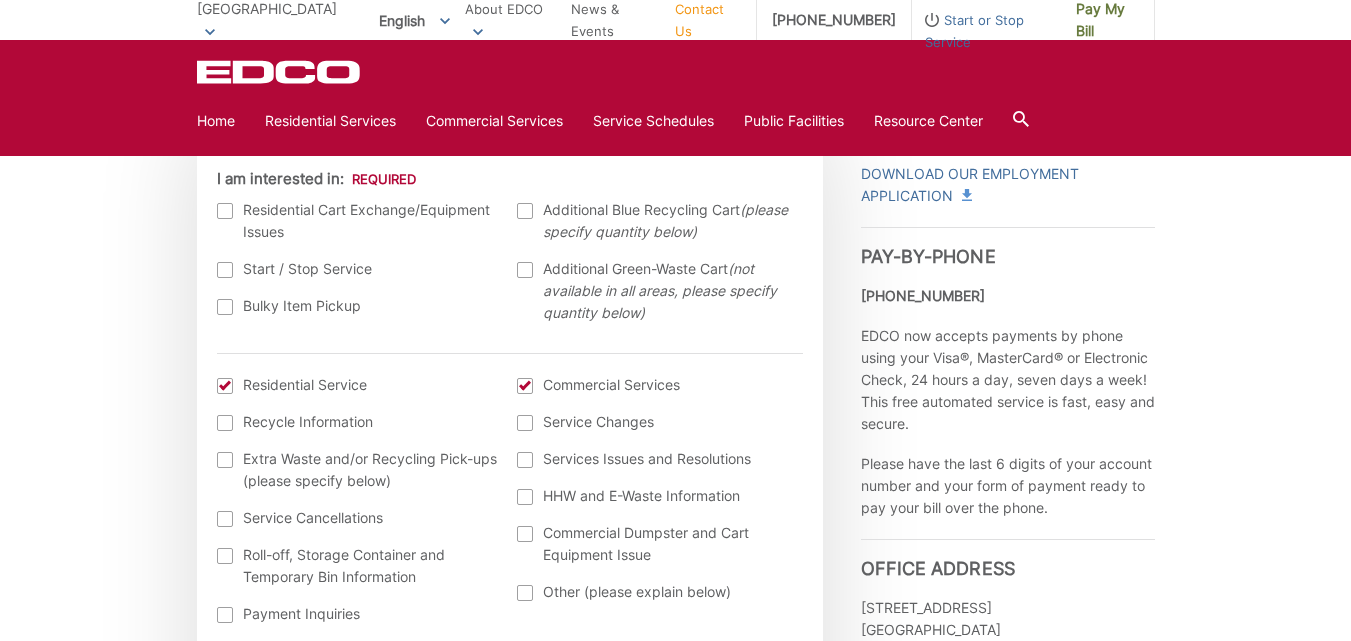 click at bounding box center (525, 386) 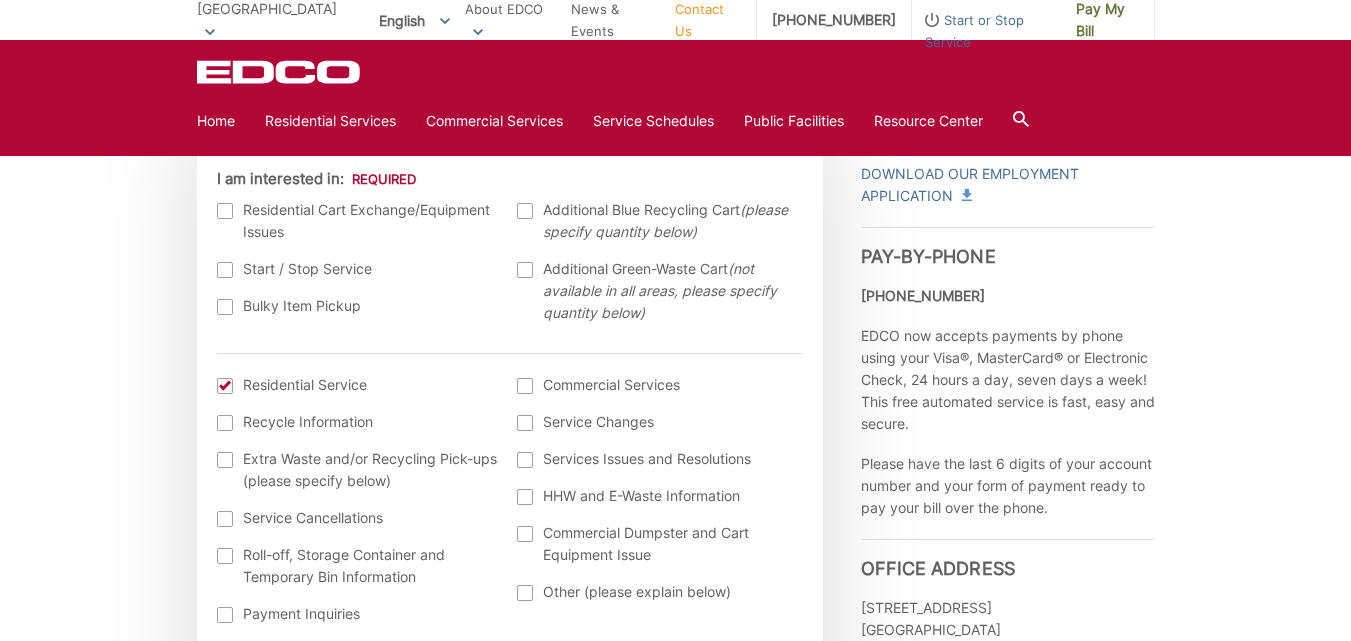 click on "EDCO keeps your response strictly confidential.  We do not provide it to any outside source. You will not receive any unsolicited e-mail as a result of your input. Please expect a response within one business day.
* Please be aware that email providers include spam blockers that can affect the delivery and display of some email messages and/or cause a response email to be sent to a junk folder. This means that sometimes those desired e-mail communications might not reach you. To ensure that you receive a response from EDCO and that it displays correctly in your Inbox, we recommend adding our domain ([DOMAIN_NAME]) to your list of safe senders or periodically checking your Junk folder for our response email. Thank you.
Entry Status None
*" at bounding box center (675, 1064) 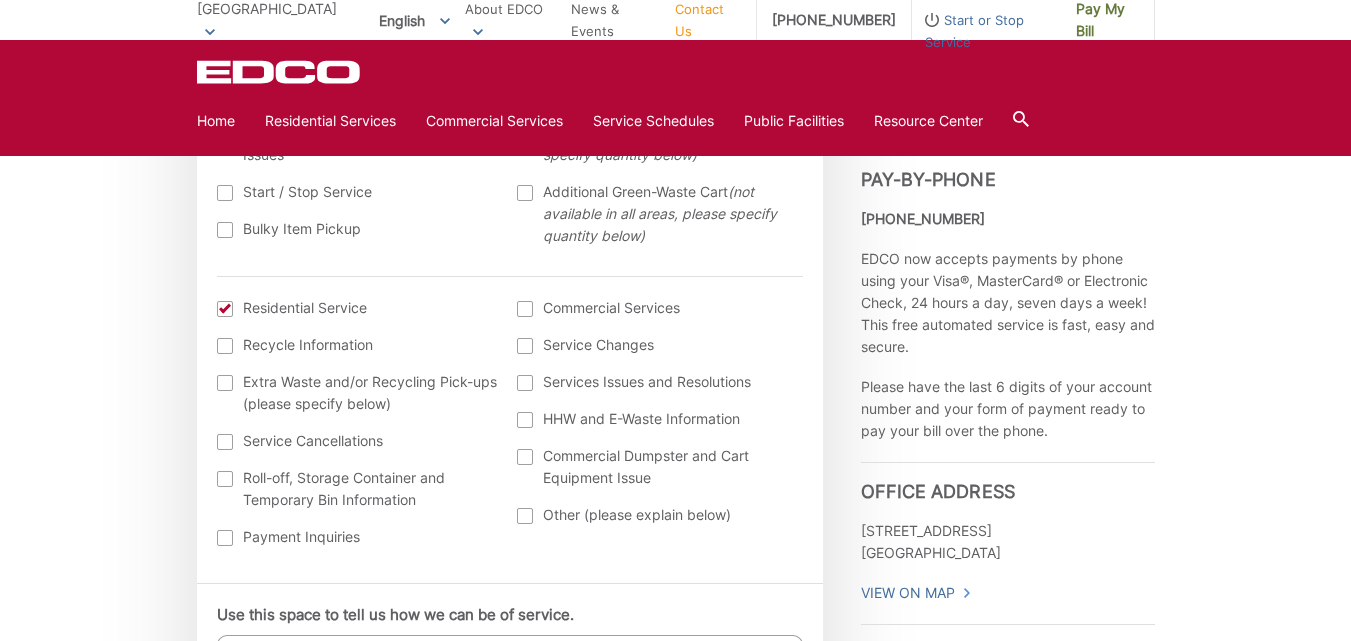 scroll, scrollTop: 720, scrollLeft: 0, axis: vertical 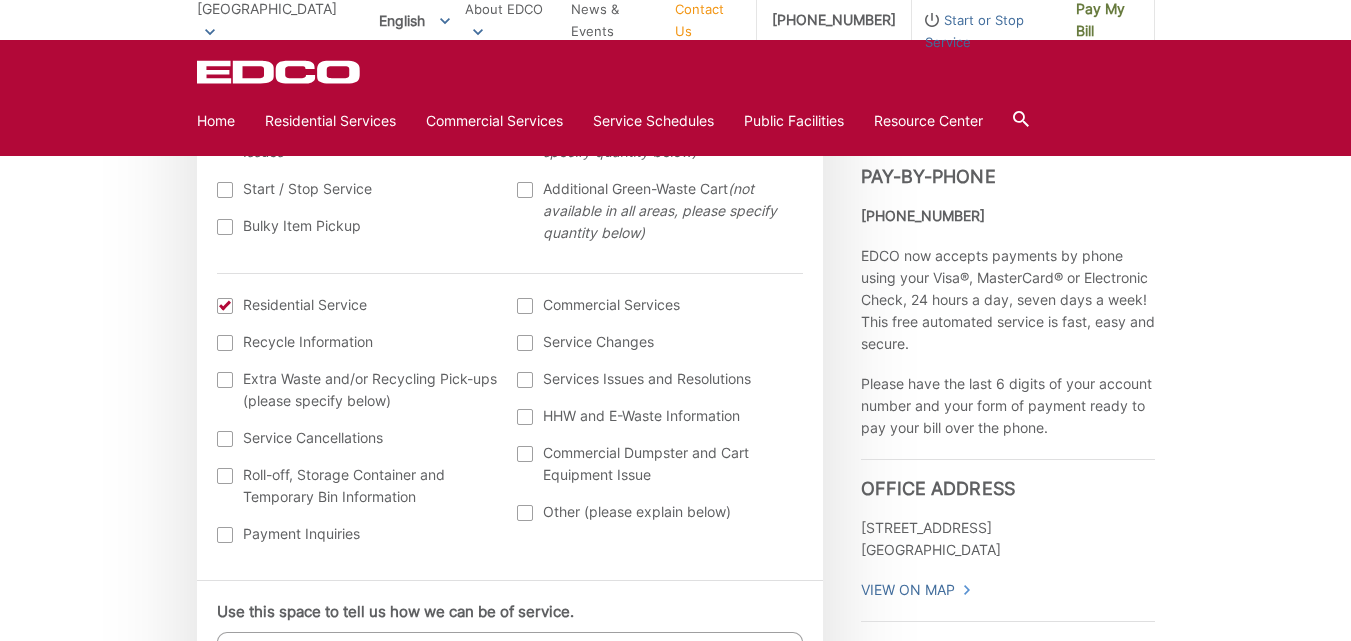 click at bounding box center [225, 476] 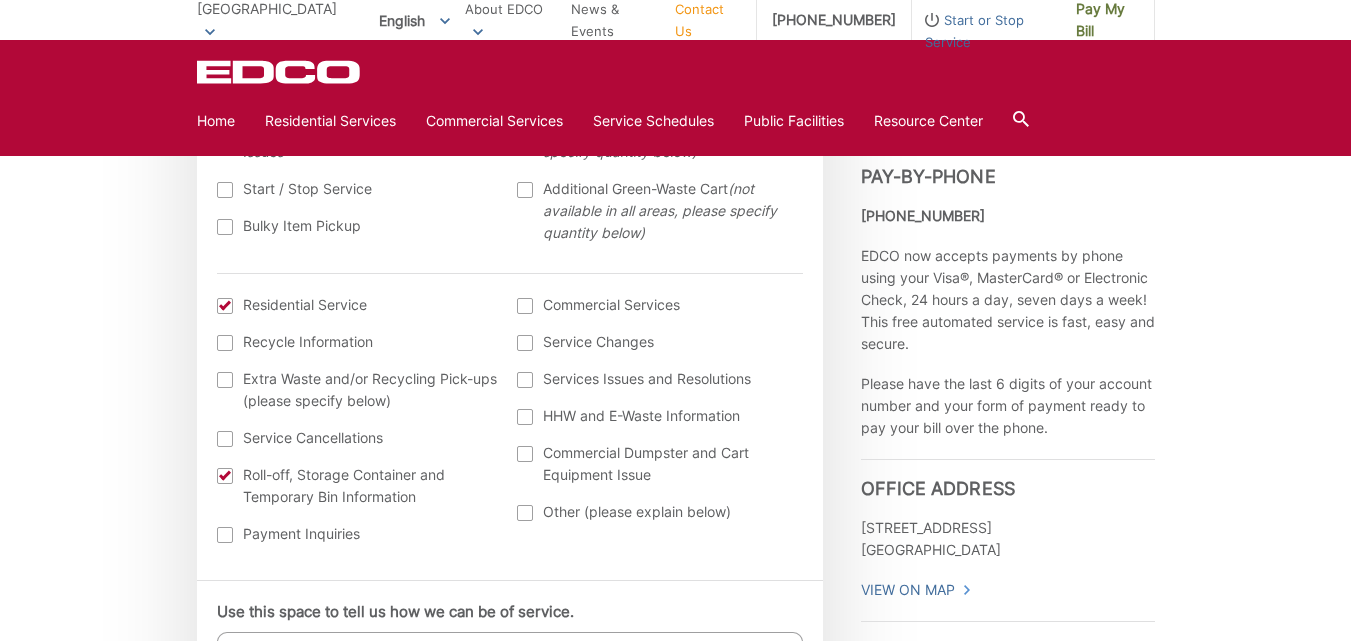 click at bounding box center [225, 306] 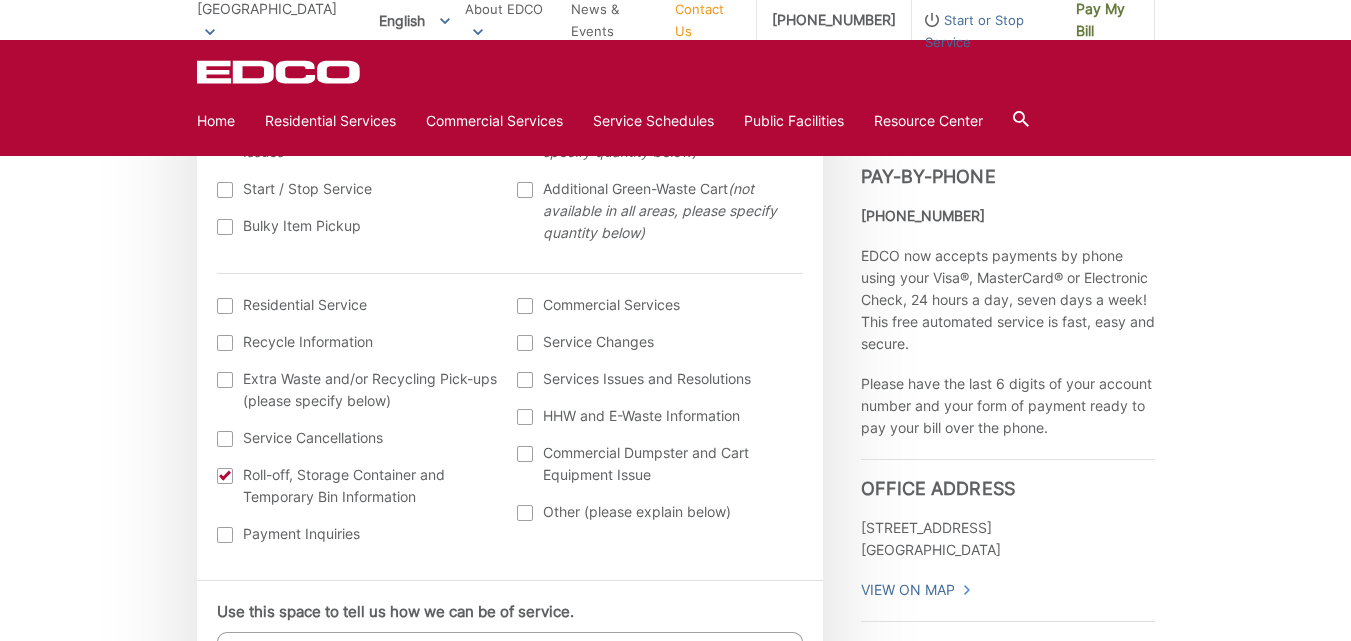click on "EDCO keeps your response strictly confidential.  We do not provide it to any outside source. You will not receive any unsolicited e-mail as a result of your input. Please expect a response within one business day.
* Please be aware that email providers include spam blockers that can affect the delivery and display of some email messages and/or cause a response email to be sent to a junk folder. This means that sometimes those desired e-mail communications might not reach you. To ensure that you receive a response from EDCO and that it displays correctly in your Inbox, we recommend adding our domain ([DOMAIN_NAME]) to your list of safe senders or periodically checking your Junk folder for our response email. Thank you.
Entry Status None
*" at bounding box center (675, 984) 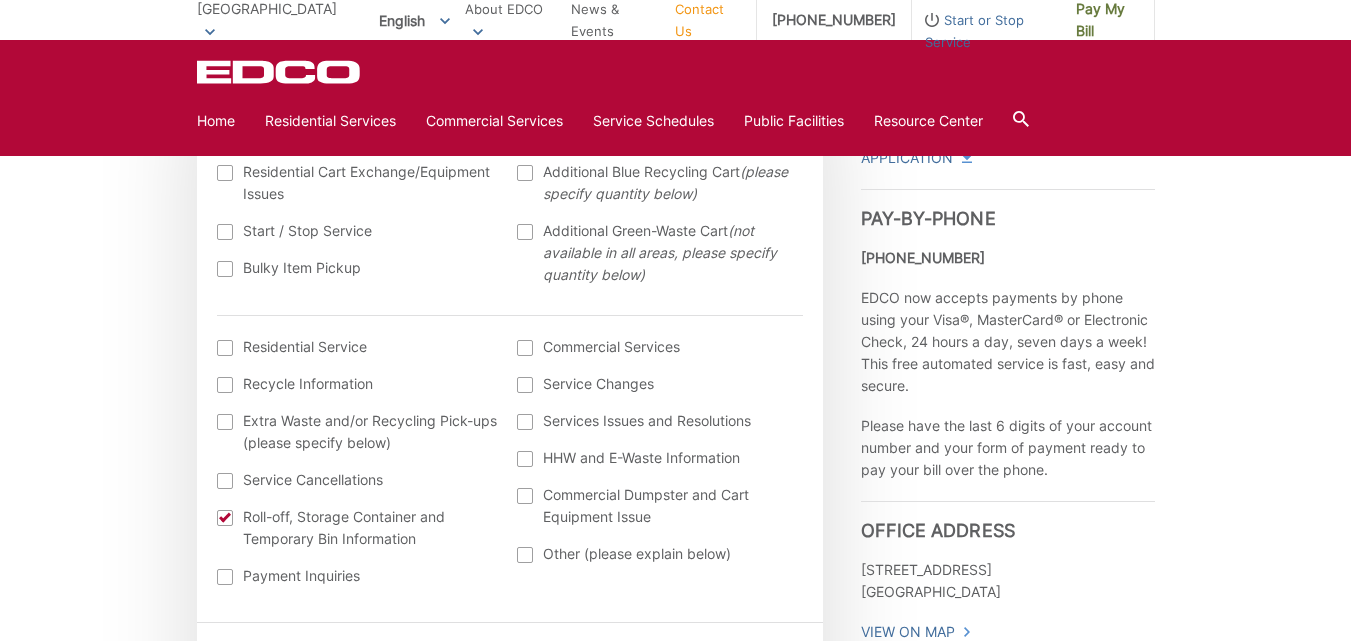 scroll, scrollTop: 680, scrollLeft: 0, axis: vertical 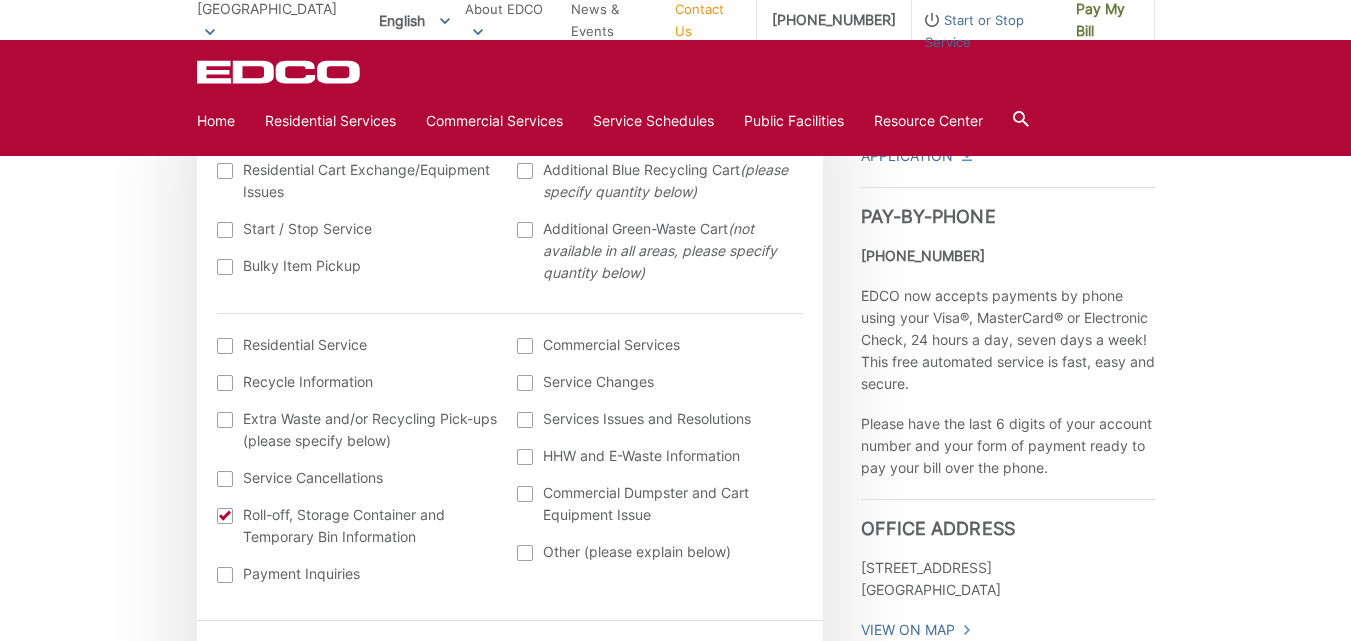 click on "Start / Stop Service" at bounding box center (357, 229) 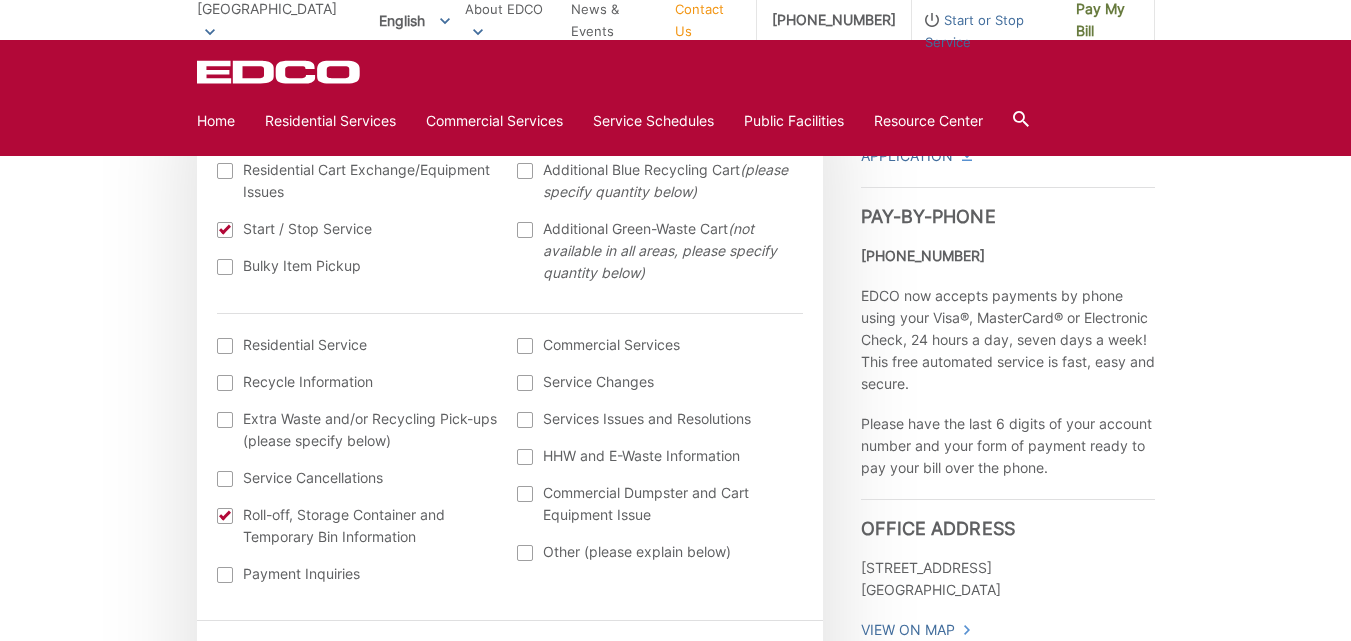 click on "Residential Service" at bounding box center [357, 345] 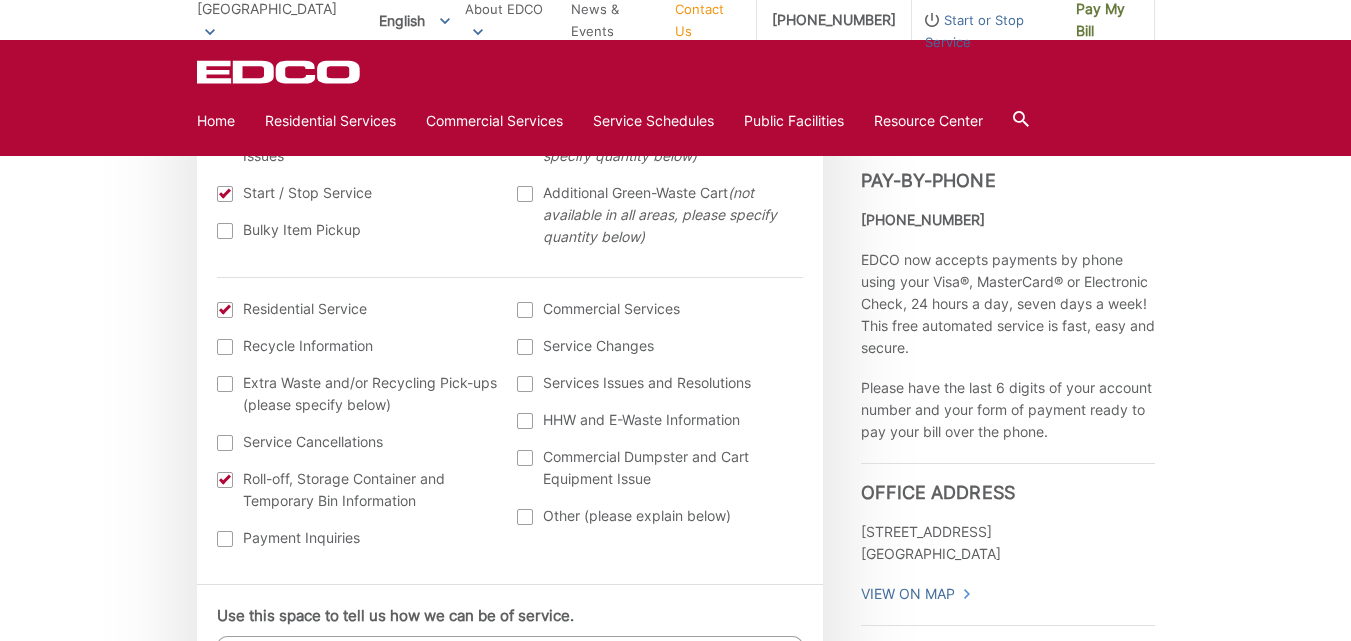 click on "EDCO keeps your response strictly confidential.  We do not provide it to any outside source. You will not receive any unsolicited e-mail as a result of your input. Please expect a response within one business day.
* Please be aware that email providers include spam blockers that can affect the delivery and display of some email messages and/or cause a response email to be sent to a junk folder. This means that sometimes those desired e-mail communications might not reach you. To ensure that you receive a response from EDCO and that it displays correctly in your Inbox, we recommend adding our domain ([DOMAIN_NAME]) to your list of safe senders or periodically checking your Junk folder for our response email. Thank you.
Entry Status None
*" at bounding box center [675, 988] 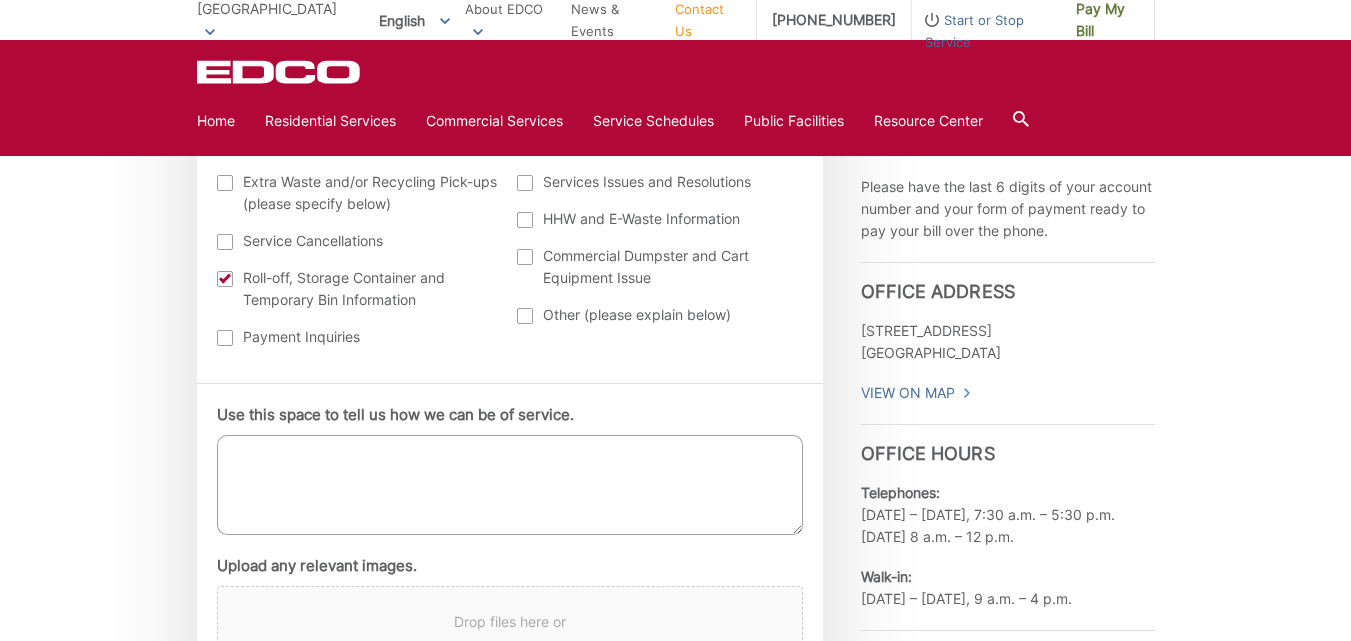 scroll, scrollTop: 920, scrollLeft: 0, axis: vertical 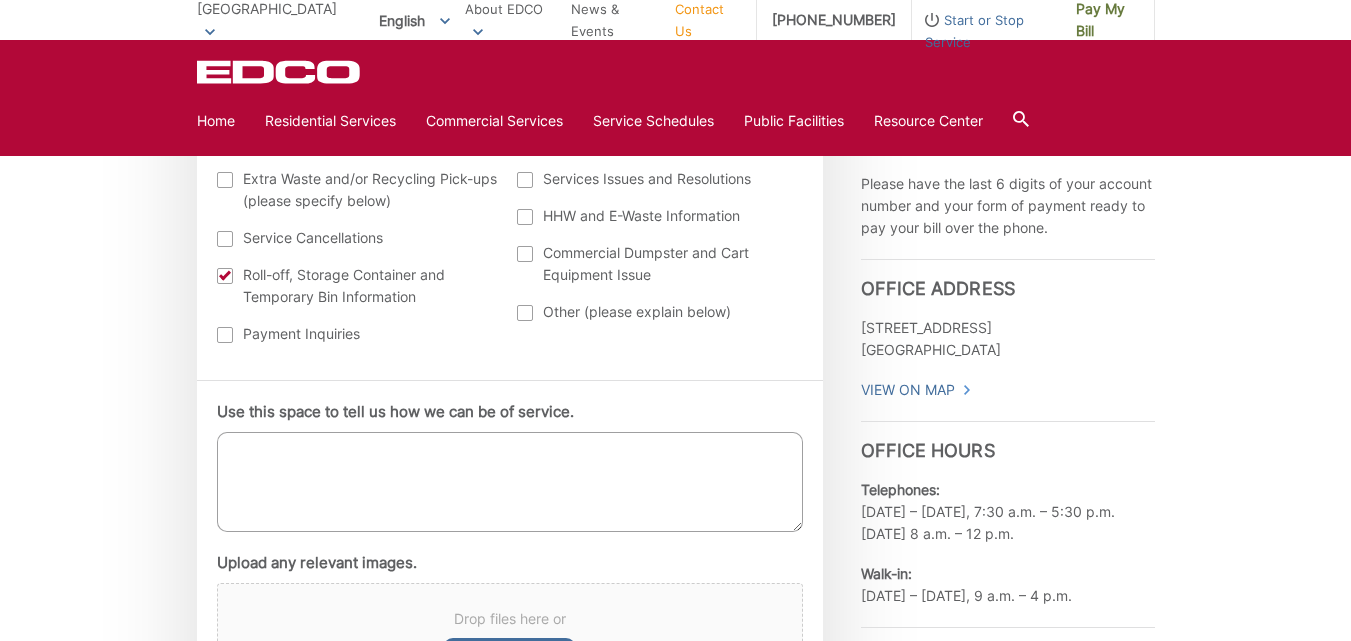 click on "Use this space to tell us how we can be of service." at bounding box center [510, 482] 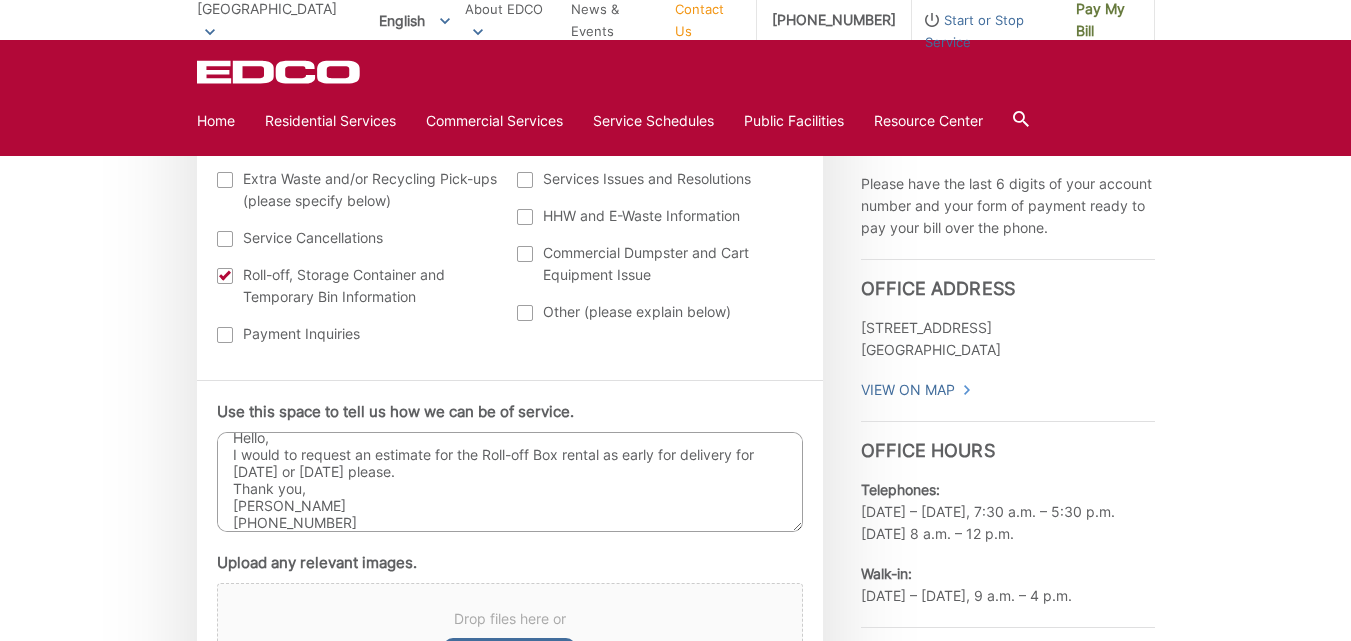 scroll, scrollTop: 29, scrollLeft: 0, axis: vertical 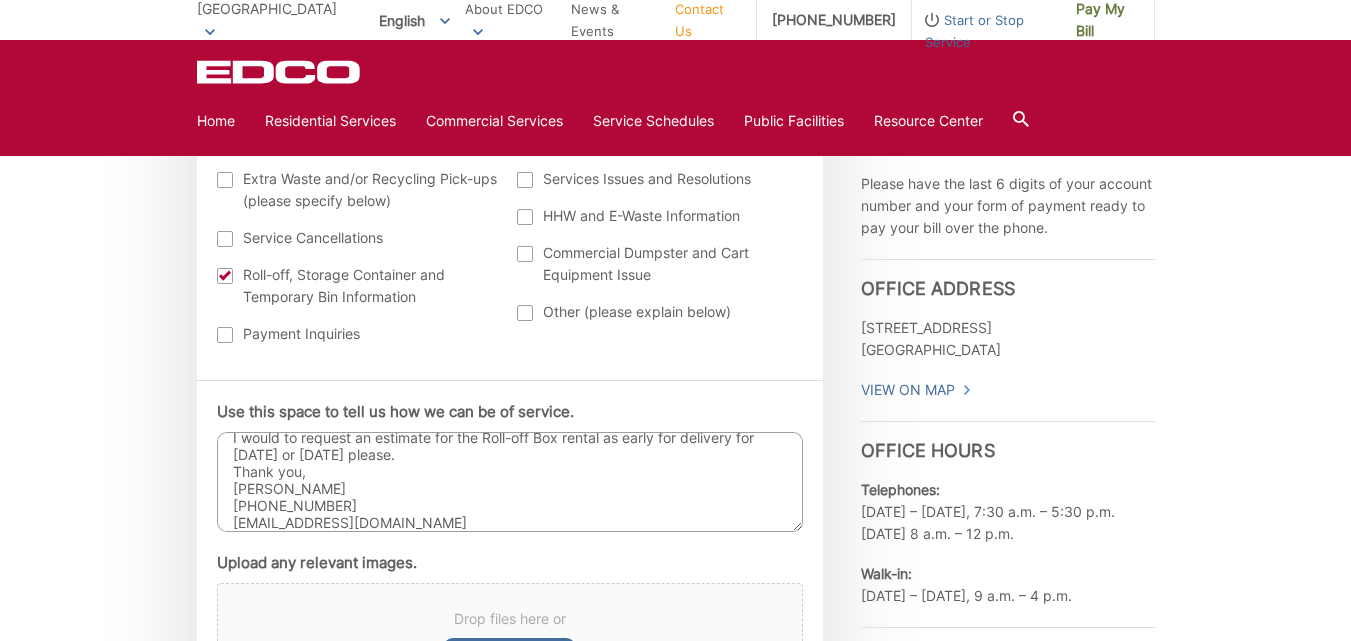click on "Hello,
I would to request an estimate for the Roll-off Box rental as early for delivery for [DATE] or [DATE] please.
Thank you,
[PERSON_NAME]
[PHONE_NUMBER]
[EMAIL_ADDRESS][DOMAIN_NAME]" at bounding box center [510, 482] 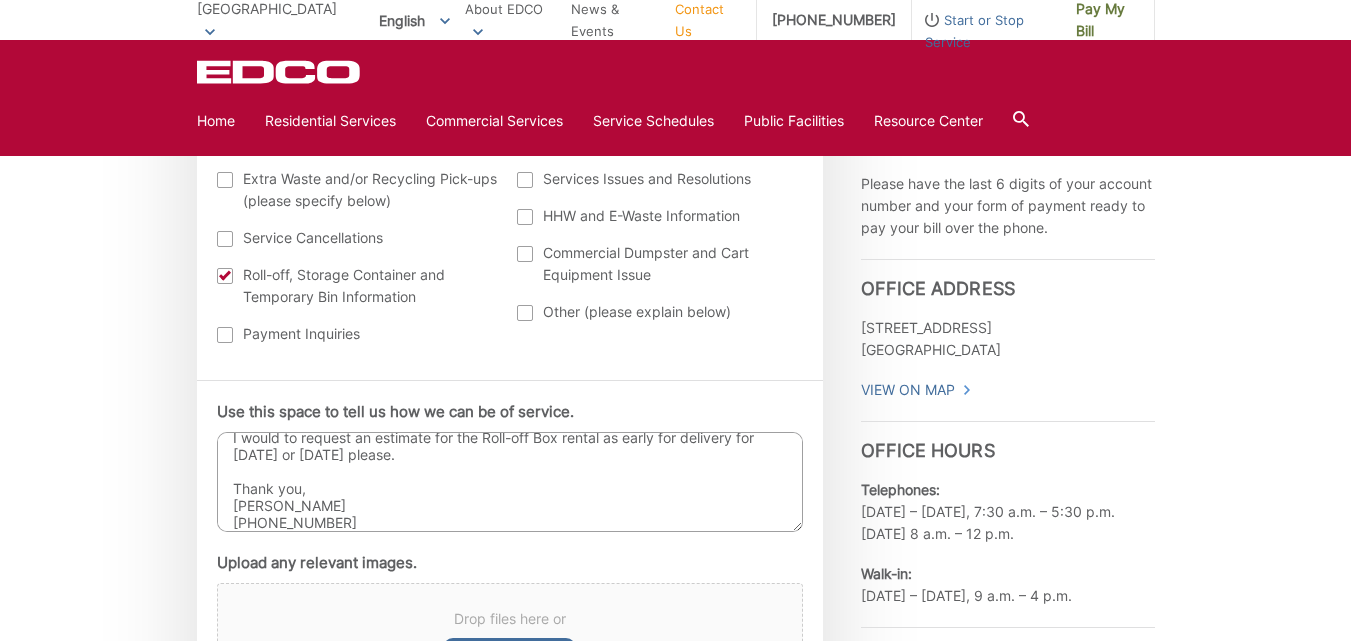 scroll, scrollTop: 46, scrollLeft: 0, axis: vertical 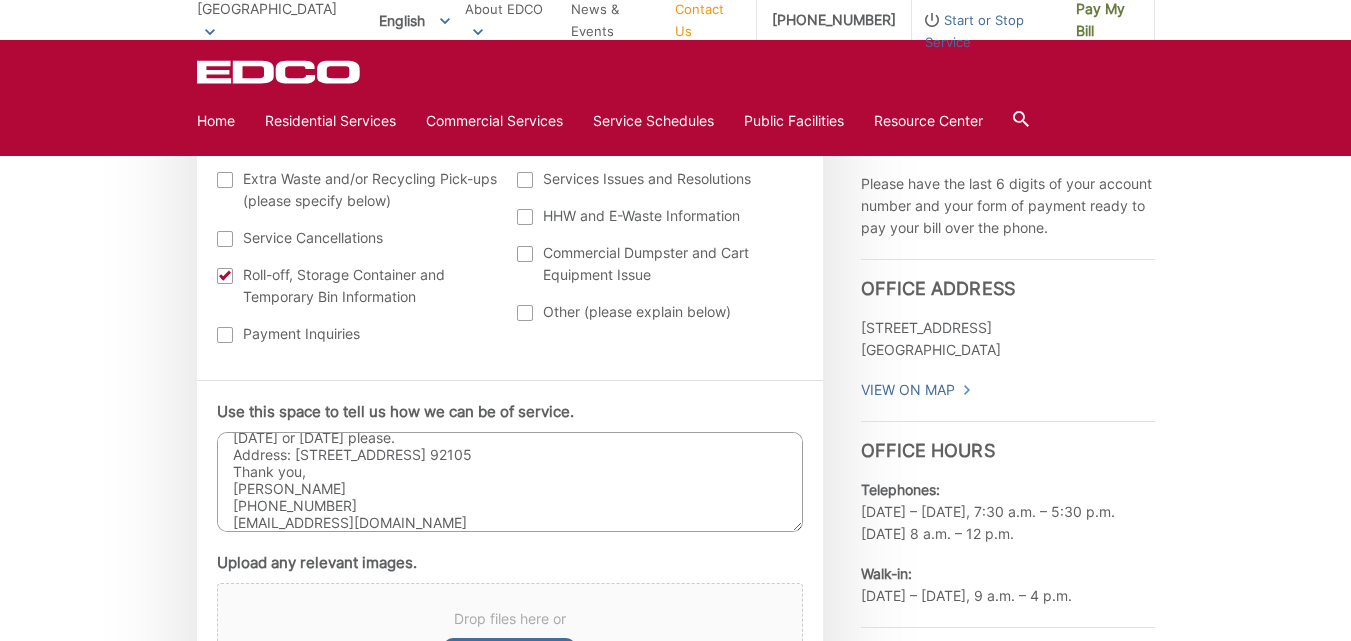 type on "Hello,
I would to request an estimate for the Roll-off Box rental as early for delivery for [DATE] or [DATE] please.
Address: [STREET_ADDRESS] 92105
Thank you,
[PERSON_NAME]
[PHONE_NUMBER]
[EMAIL_ADDRESS][DOMAIN_NAME]" 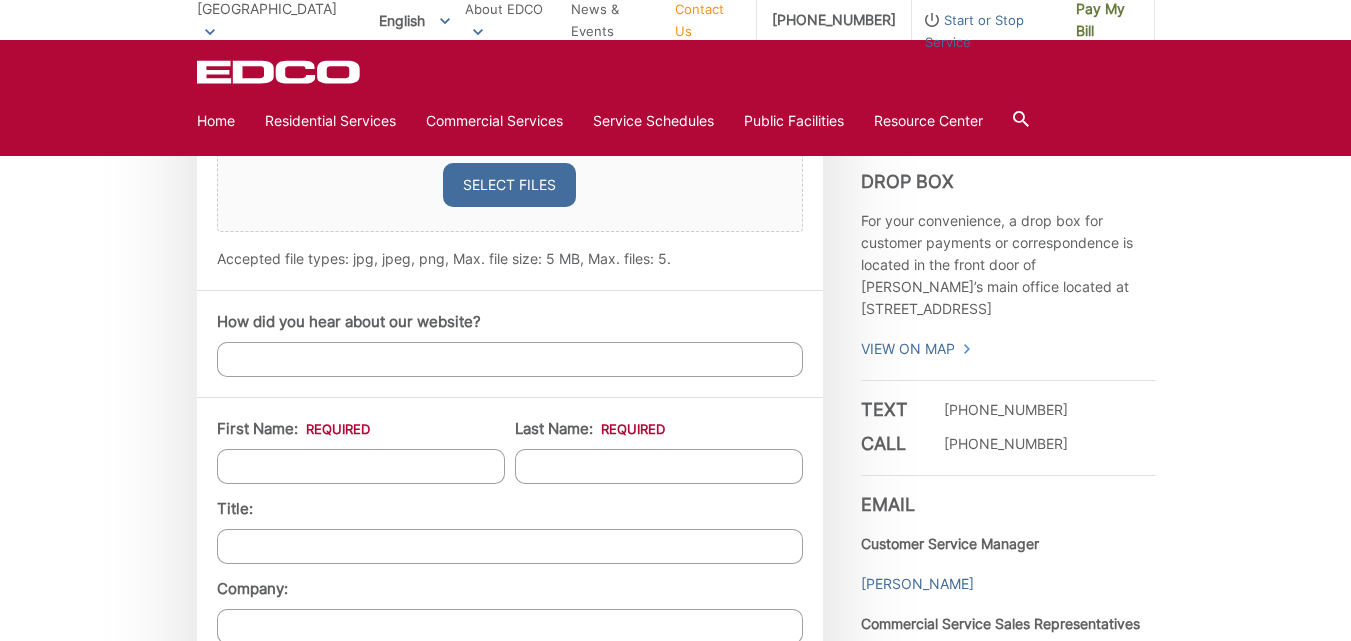 scroll, scrollTop: 1400, scrollLeft: 0, axis: vertical 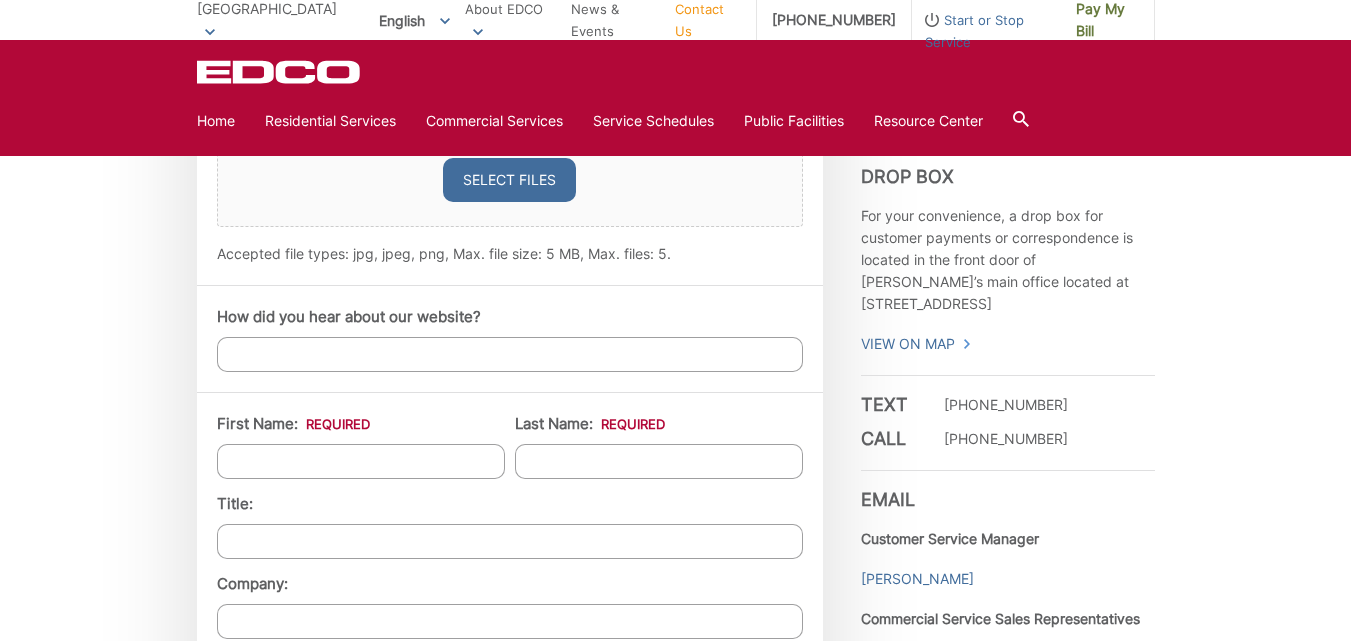click on "How did you hear about our website?" at bounding box center [510, 354] 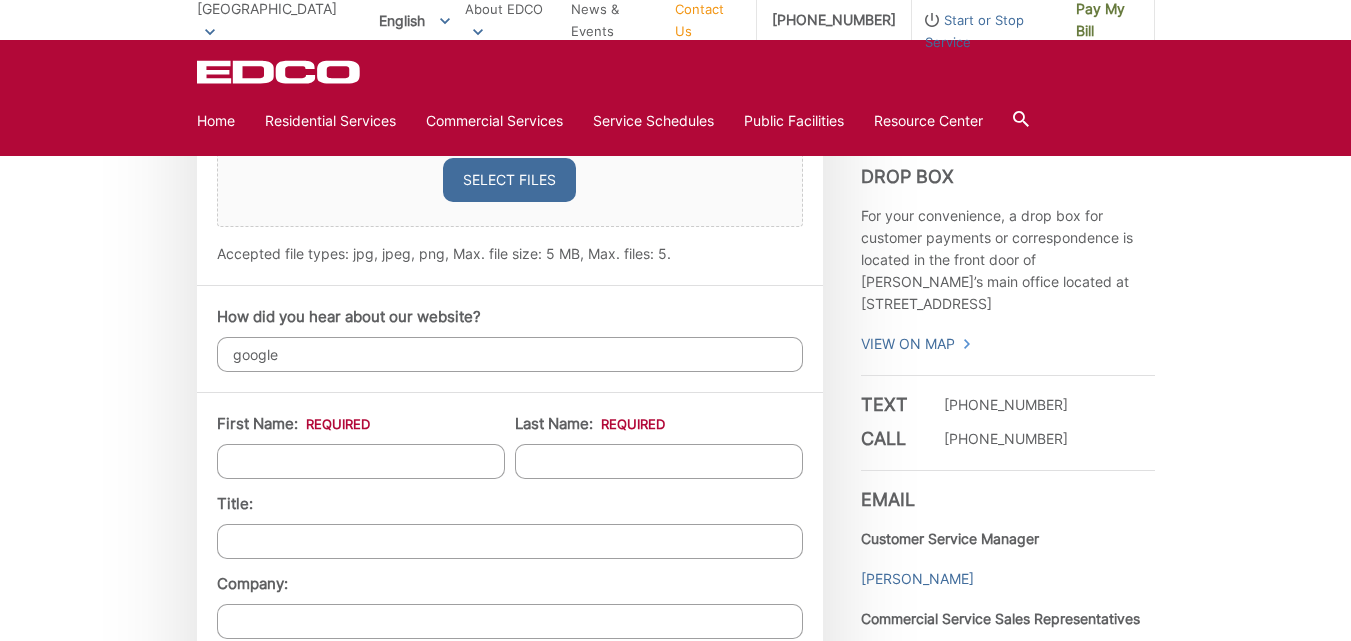 type on "google" 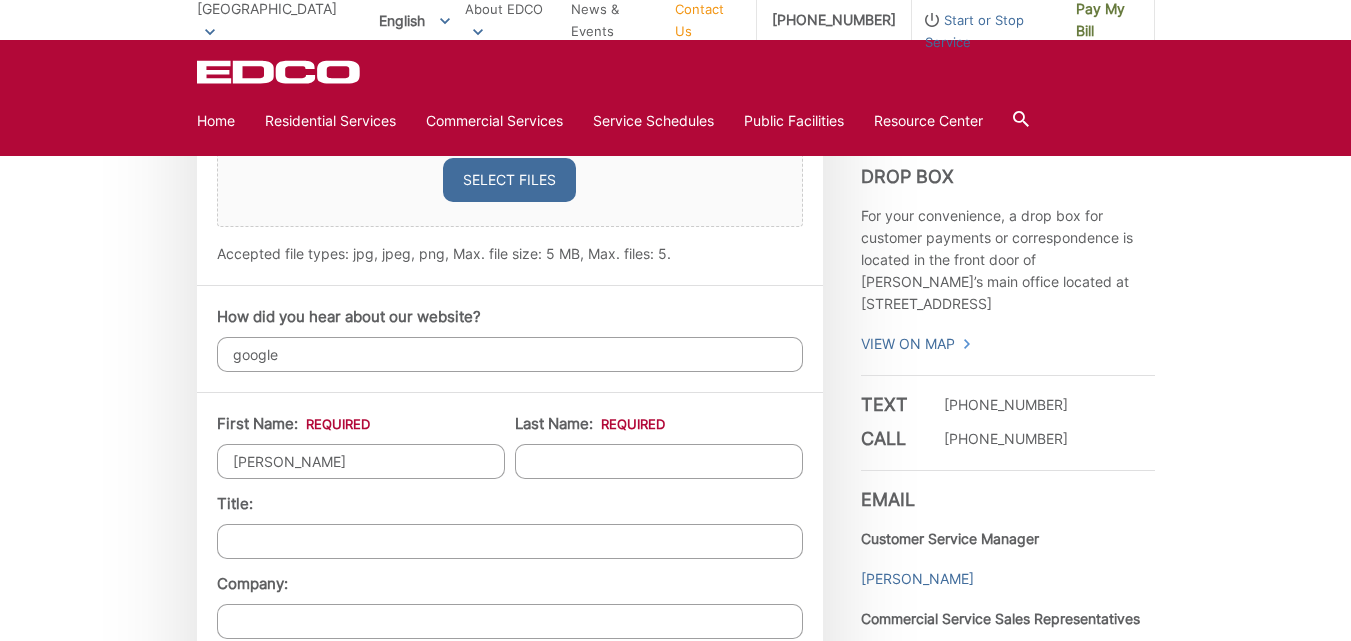 type on "[PERSON_NAME]" 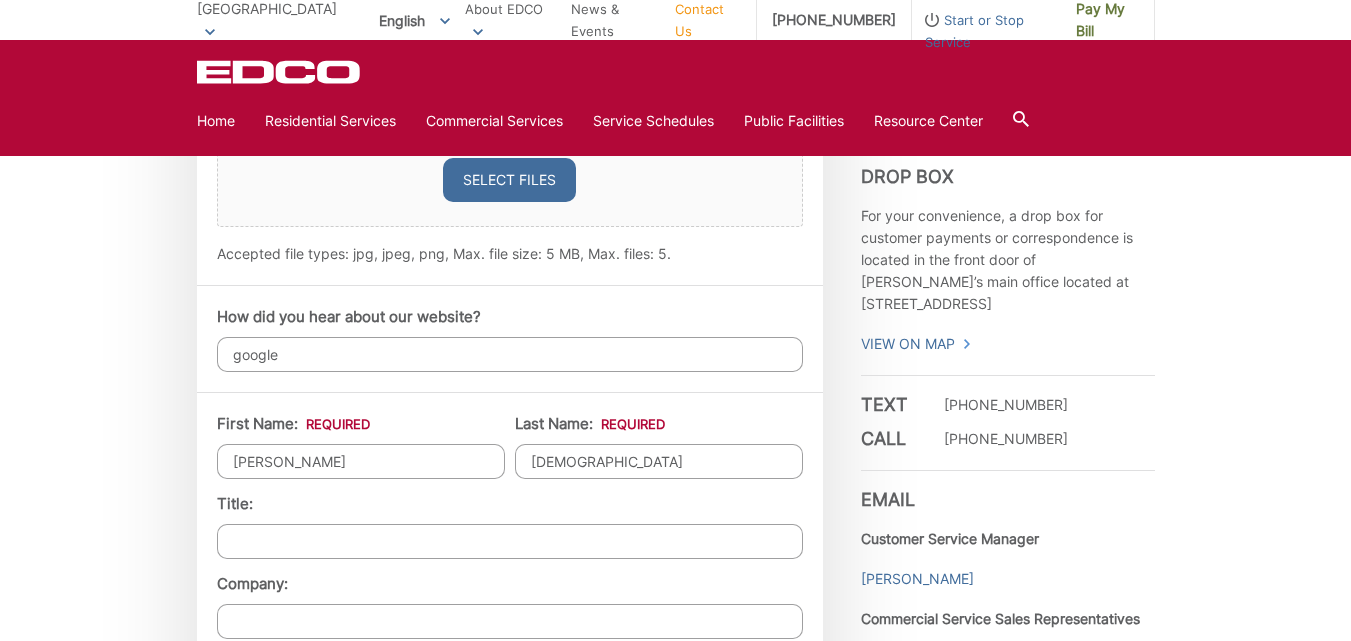 type on "[DEMOGRAPHIC_DATA]" 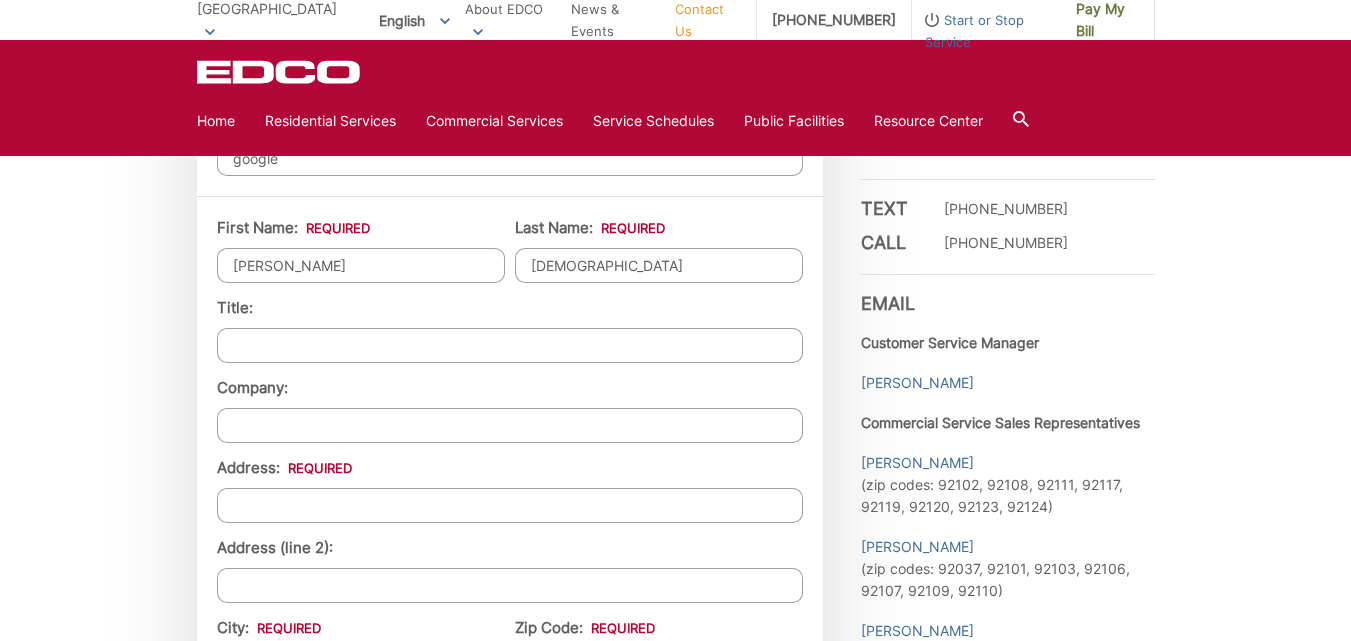 scroll, scrollTop: 1600, scrollLeft: 0, axis: vertical 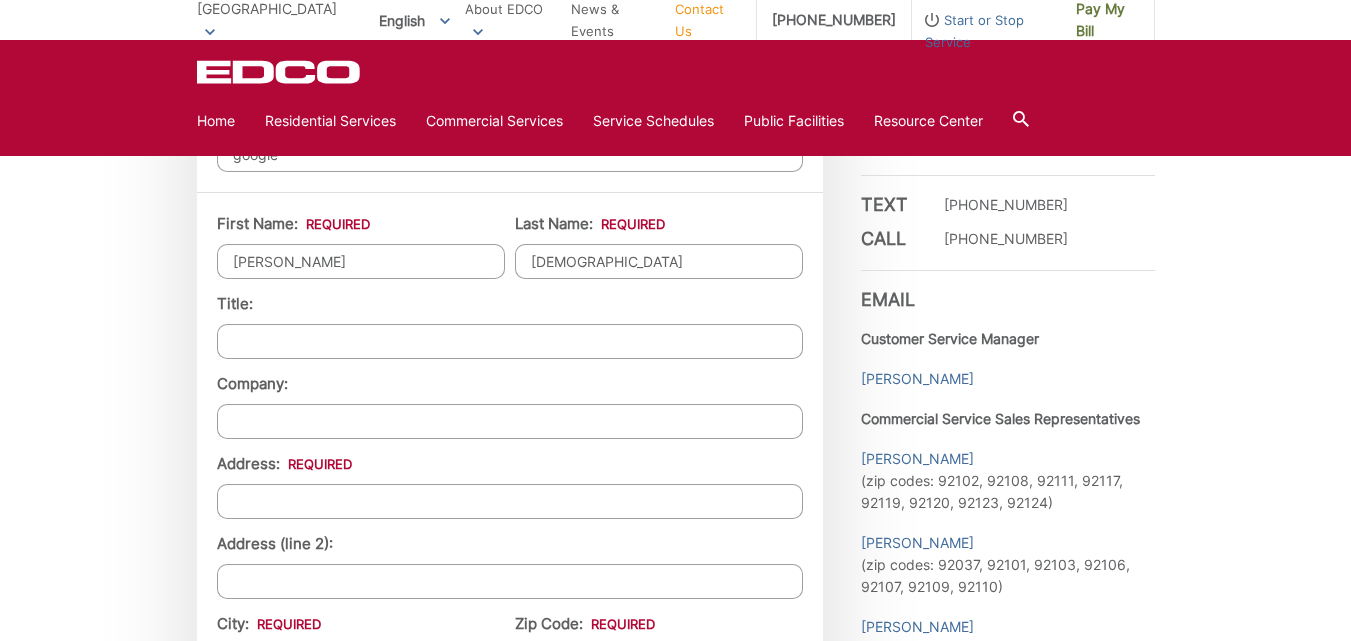 click on "Title:" at bounding box center (510, 341) 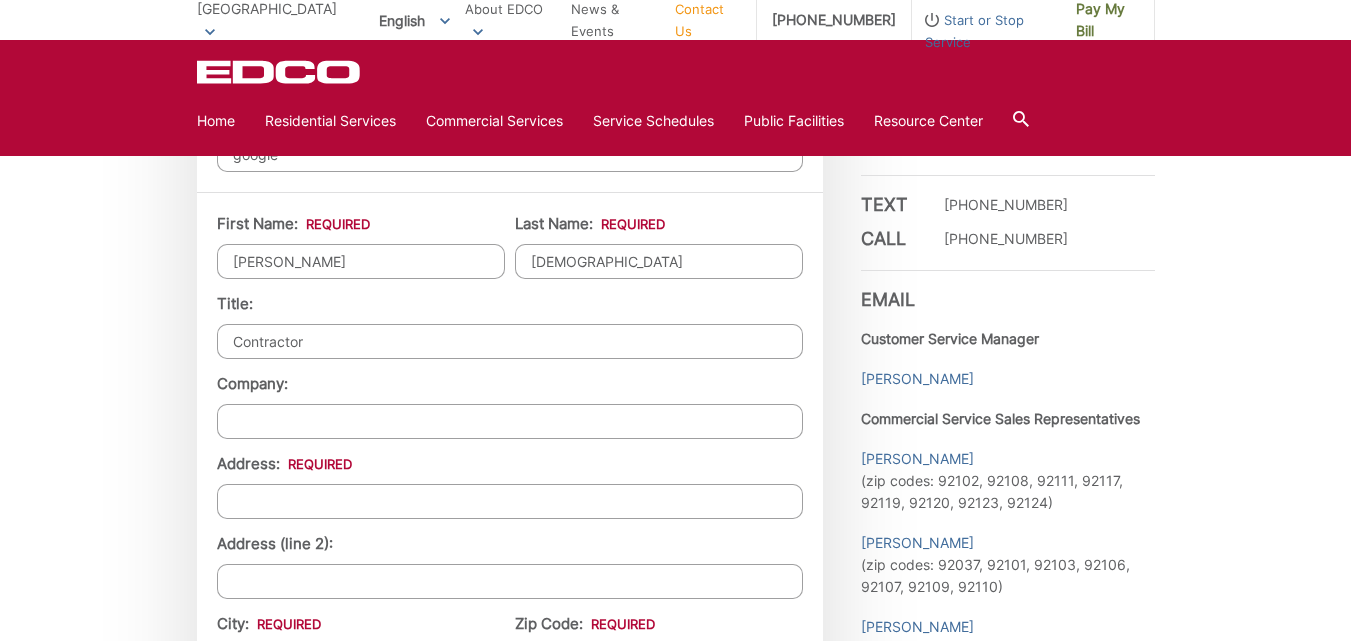 type on "Contractor" 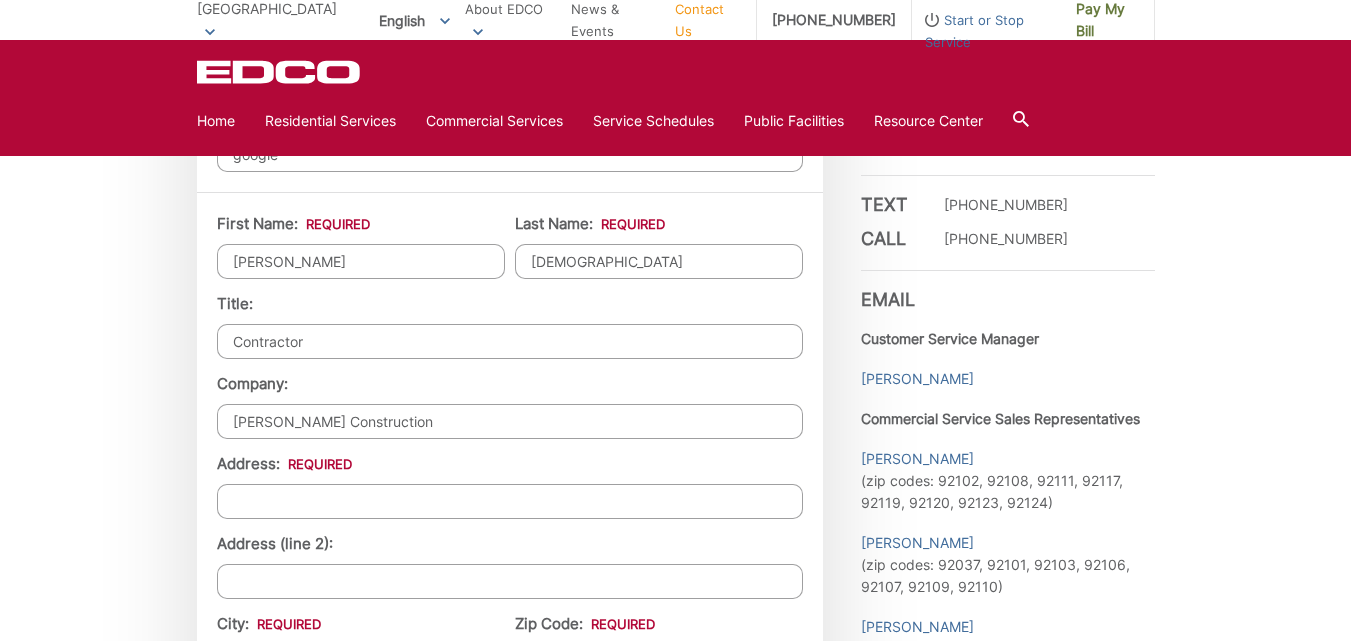type on "[PERSON_NAME] Construction" 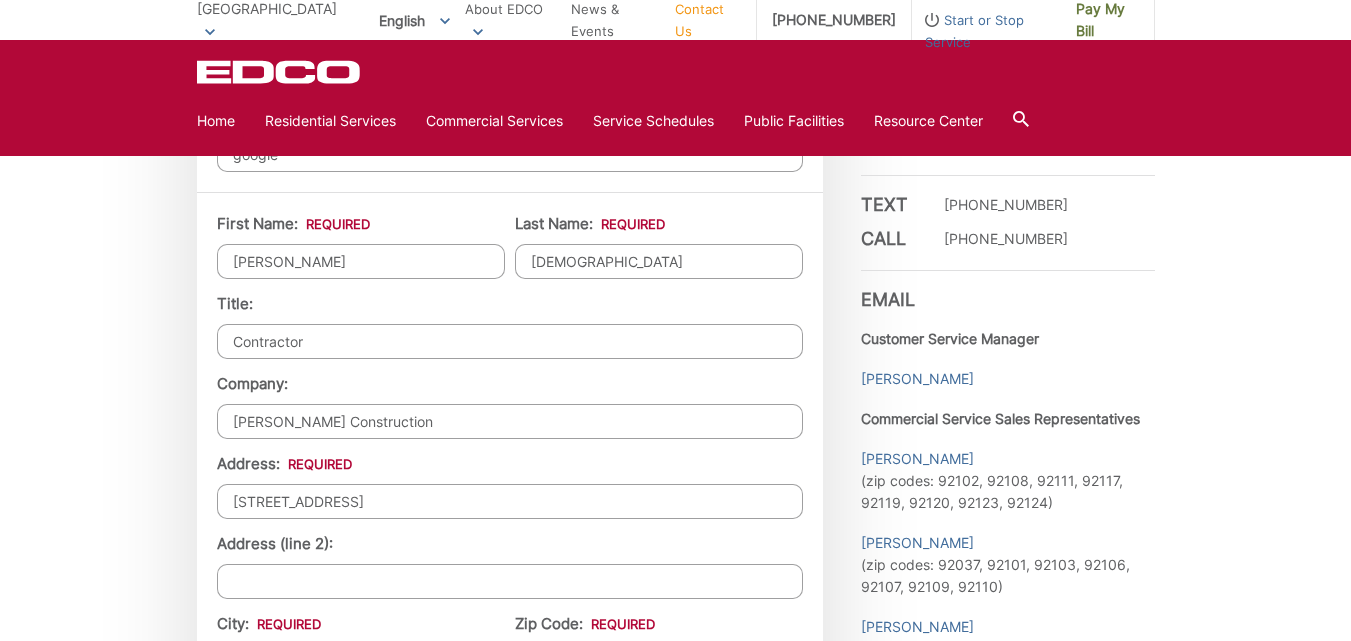 type on "[STREET_ADDRESS]" 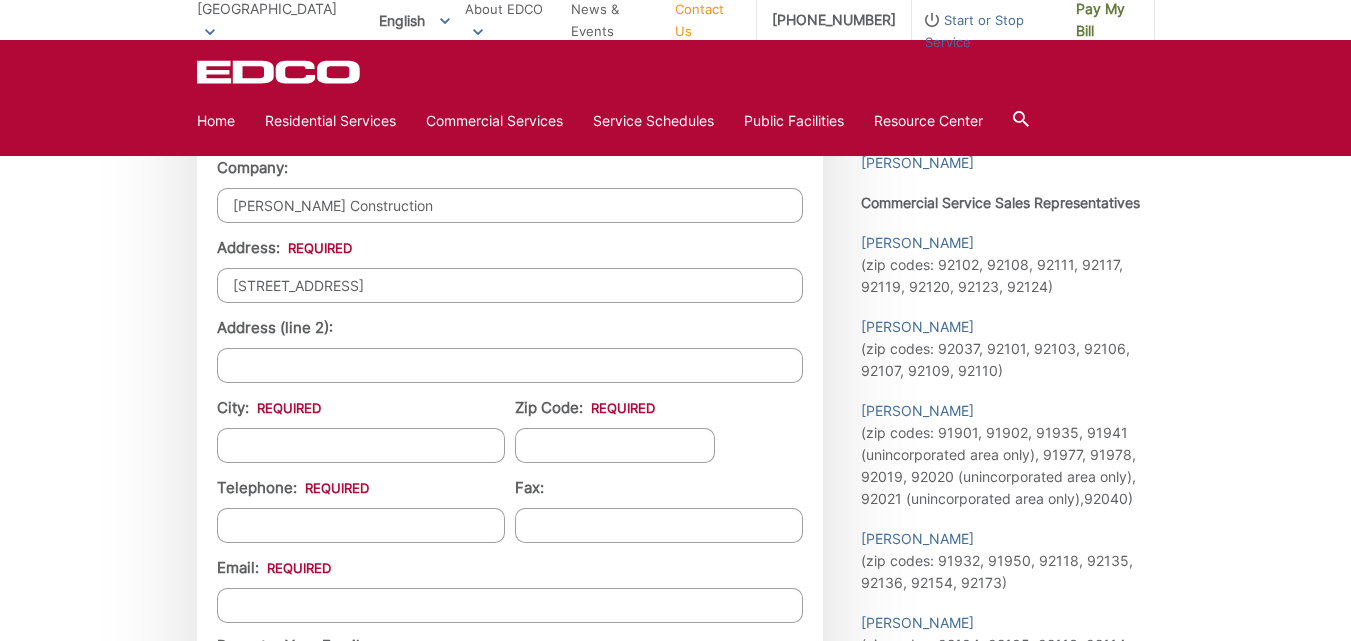 scroll, scrollTop: 1840, scrollLeft: 0, axis: vertical 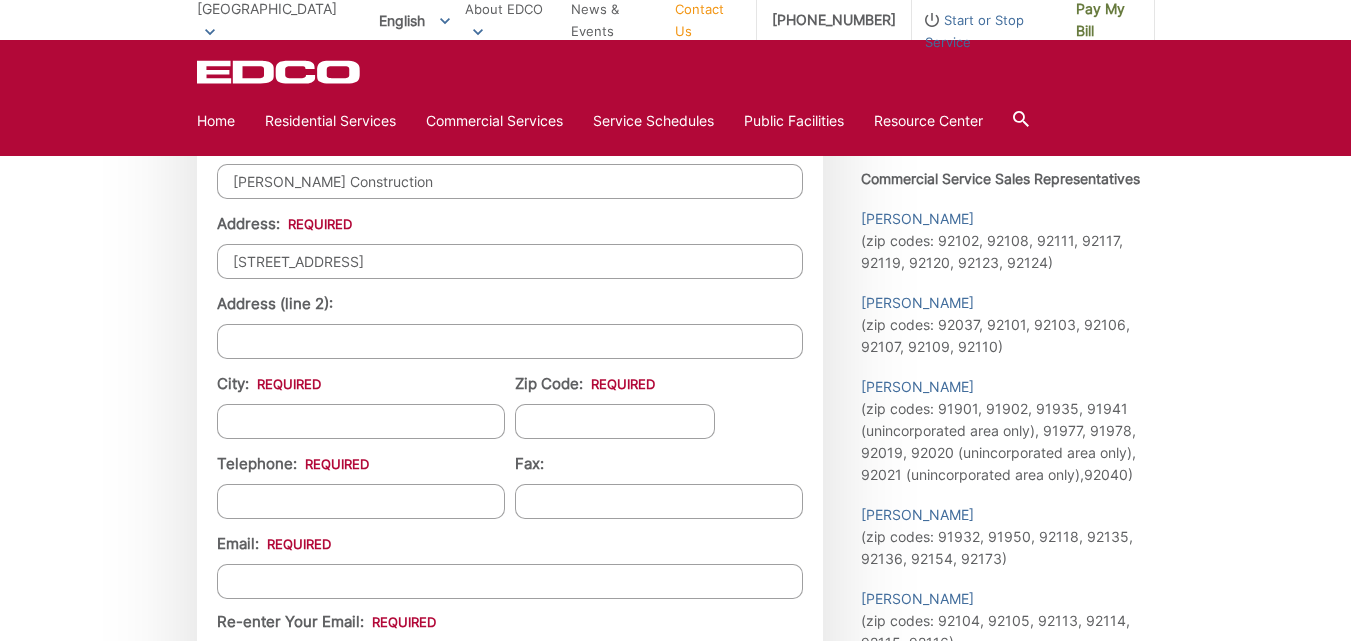 click on "City: *" at bounding box center [361, 421] 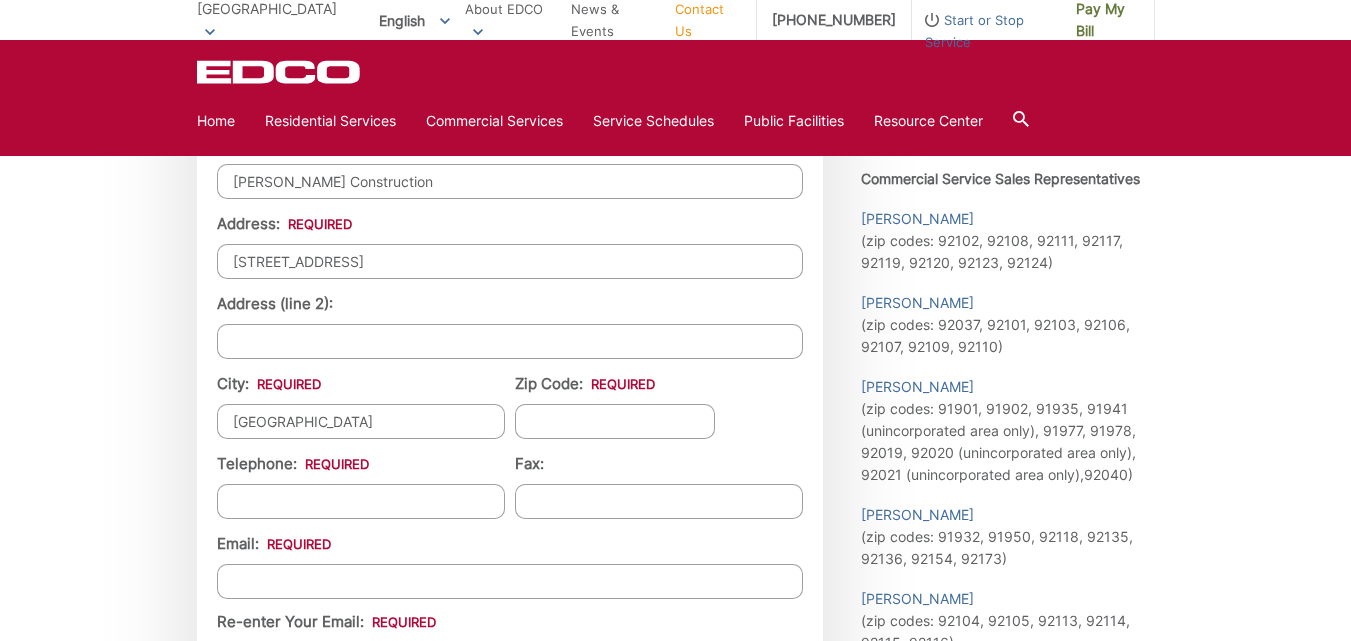 type on "[GEOGRAPHIC_DATA]" 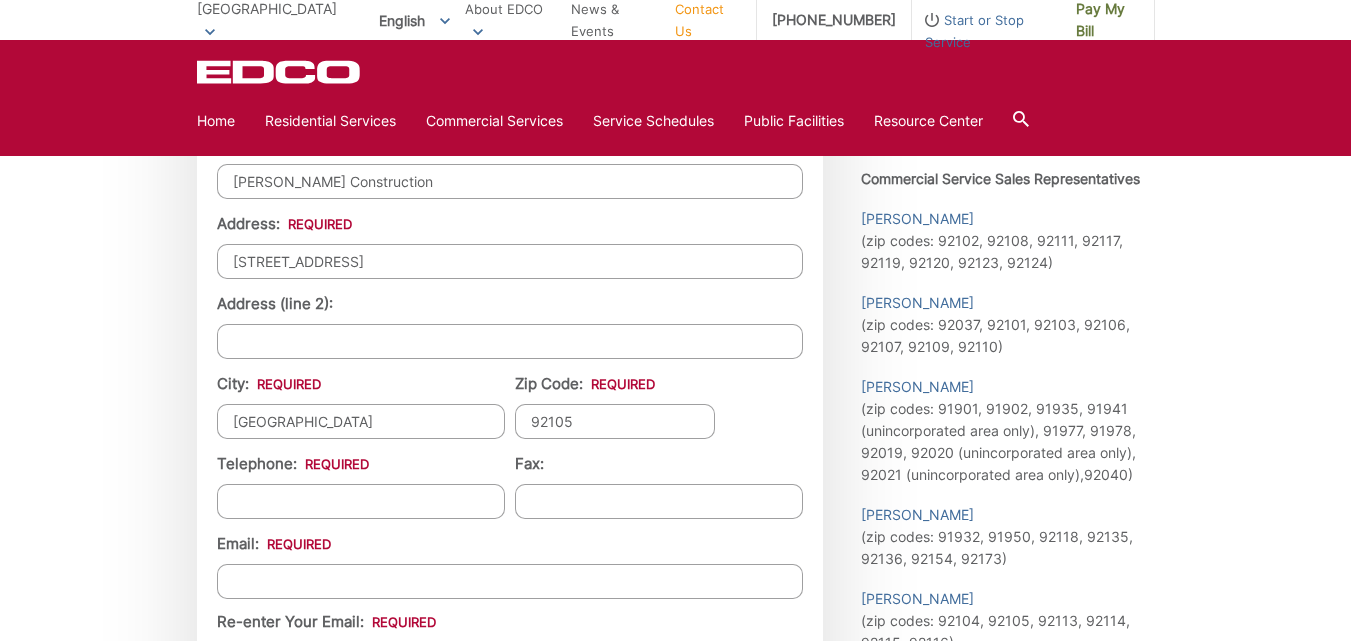 type on "92105" 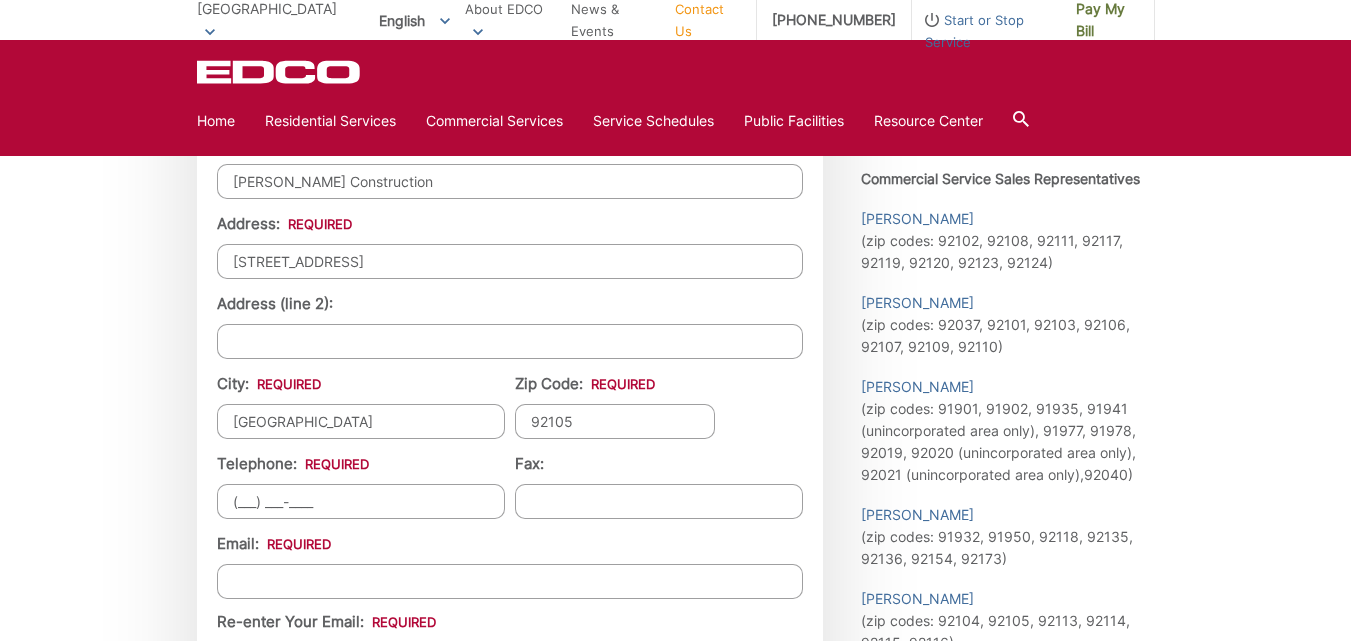 click on "(___) ___-____" at bounding box center [361, 501] 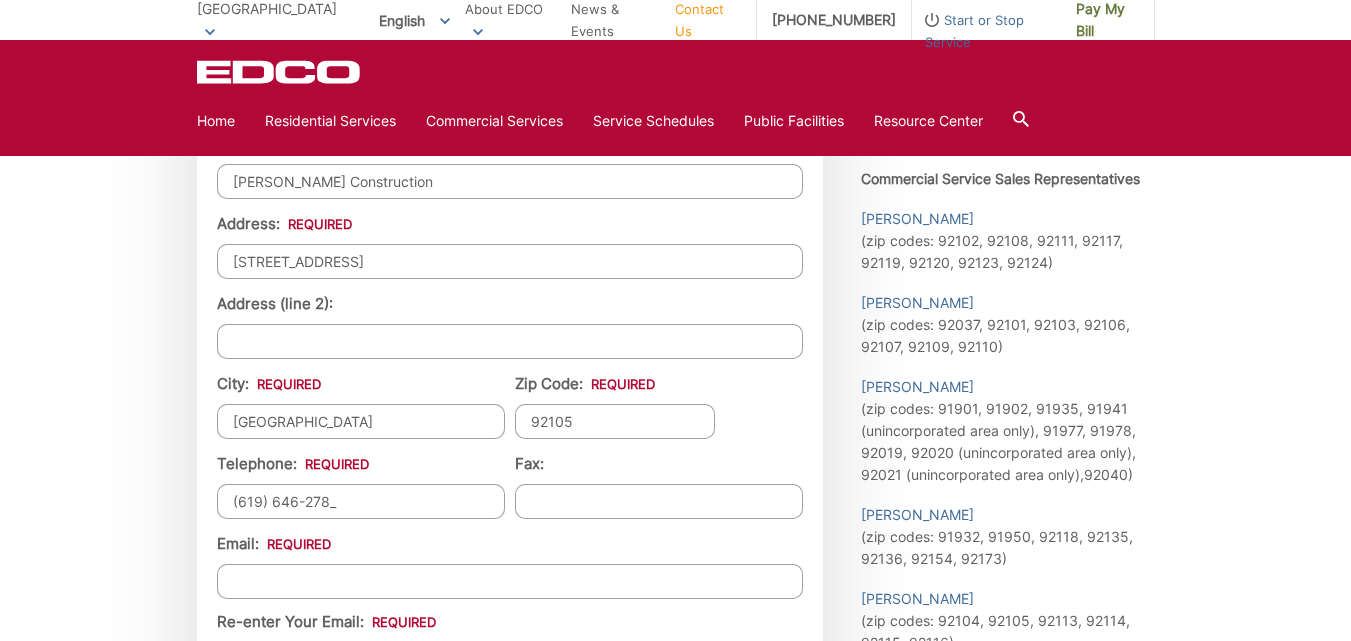type on "[PHONE_NUMBER]" 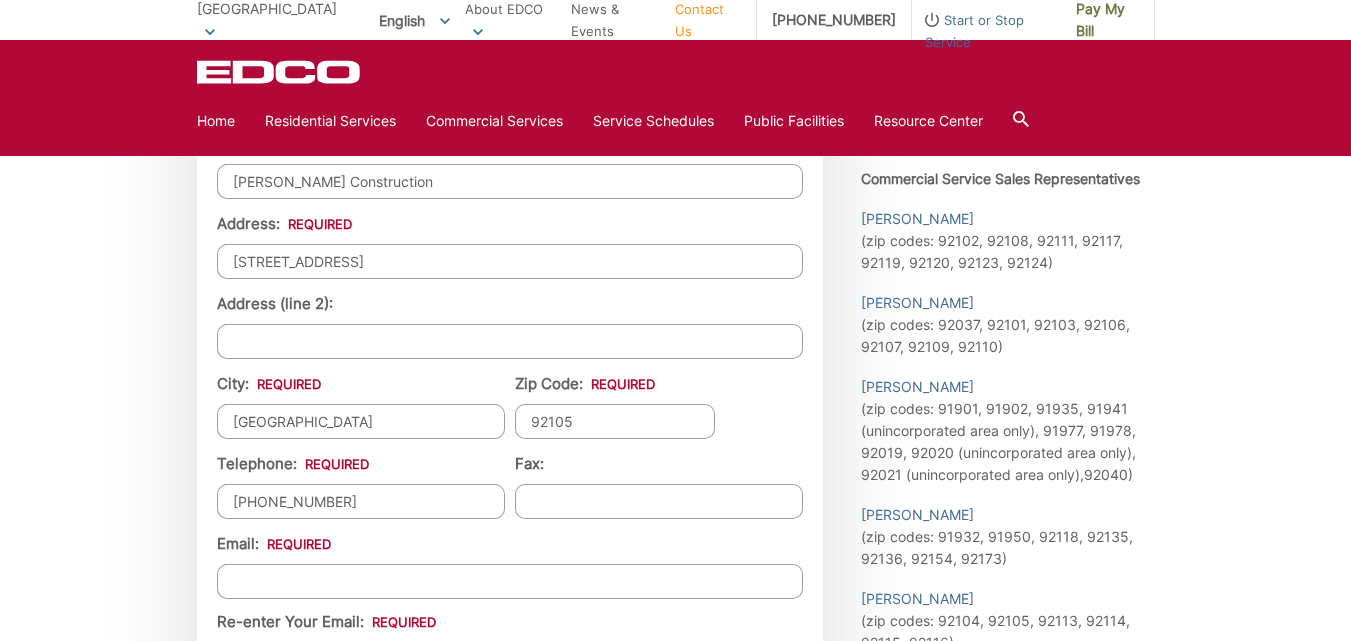 click on "Email *" at bounding box center [510, 581] 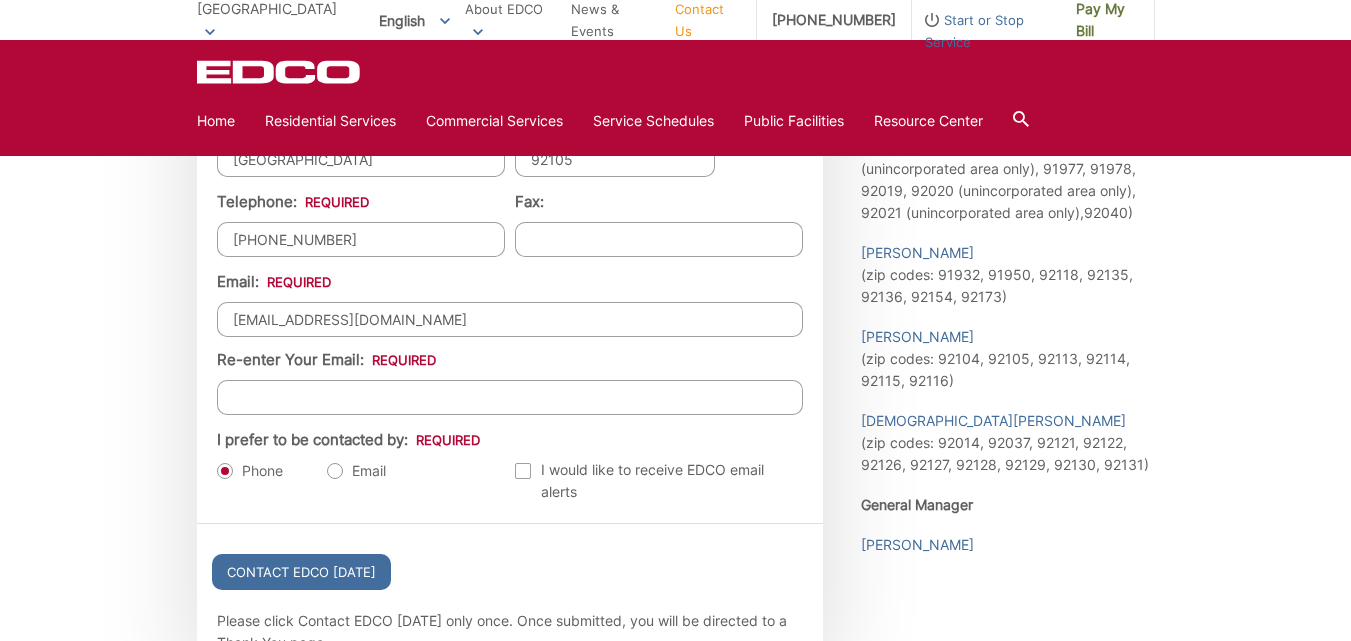 scroll, scrollTop: 2120, scrollLeft: 0, axis: vertical 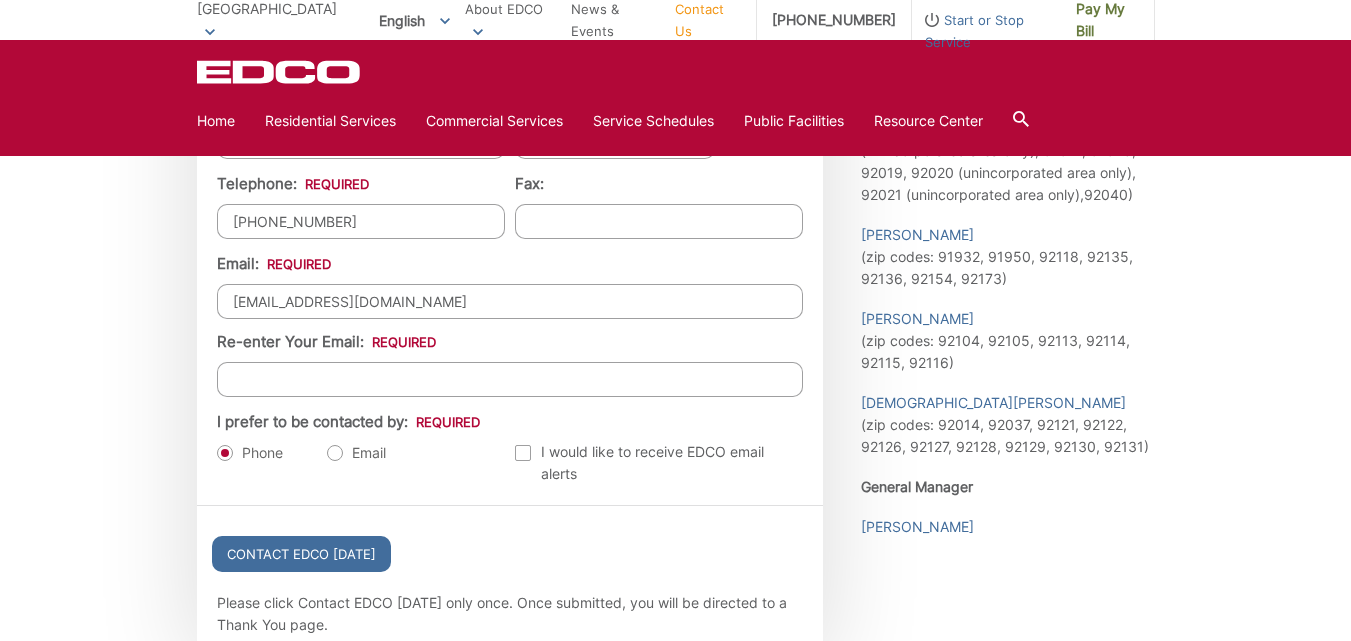 drag, startPoint x: 423, startPoint y: 300, endPoint x: 214, endPoint y: 303, distance: 209.02153 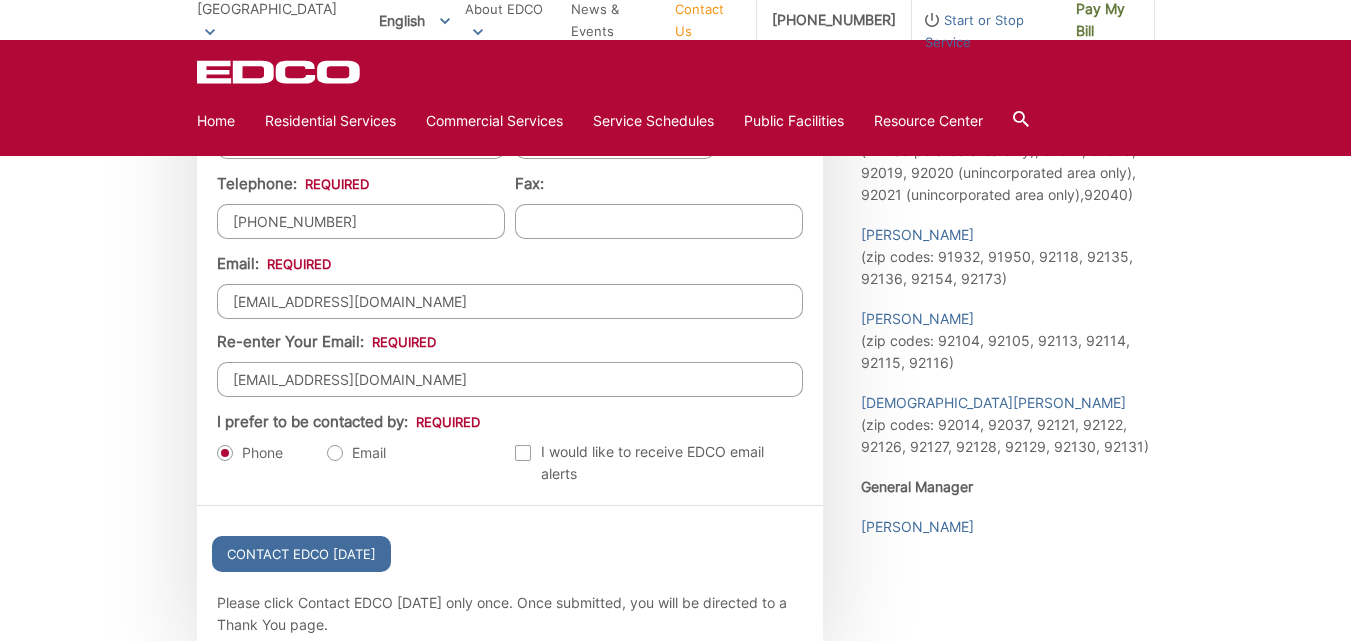 type on "[EMAIL_ADDRESS][DOMAIN_NAME]" 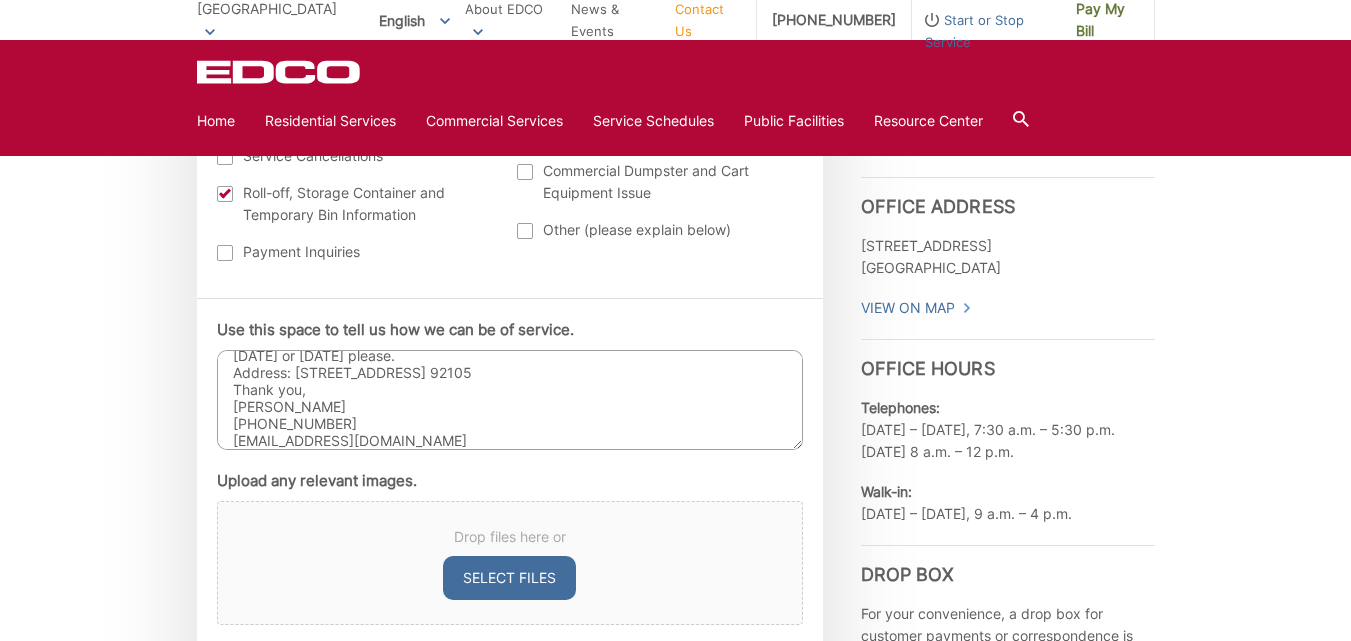 scroll, scrollTop: 1000, scrollLeft: 0, axis: vertical 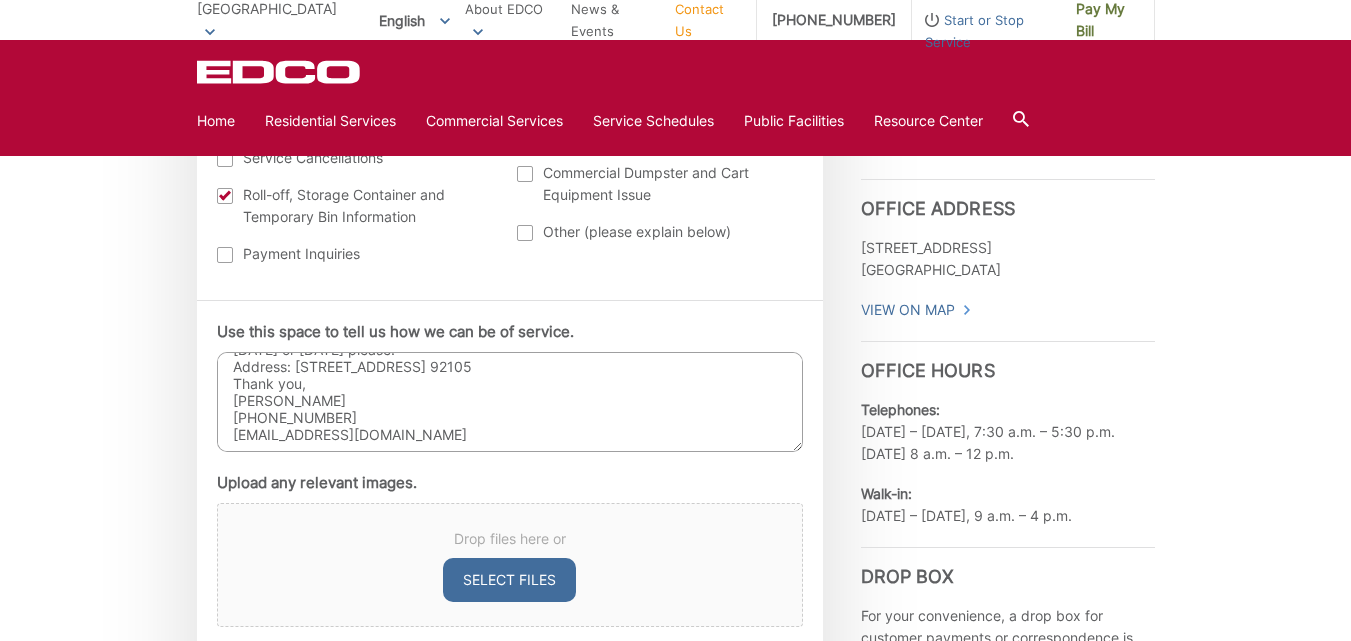 drag, startPoint x: 441, startPoint y: 443, endPoint x: 211, endPoint y: 443, distance: 230 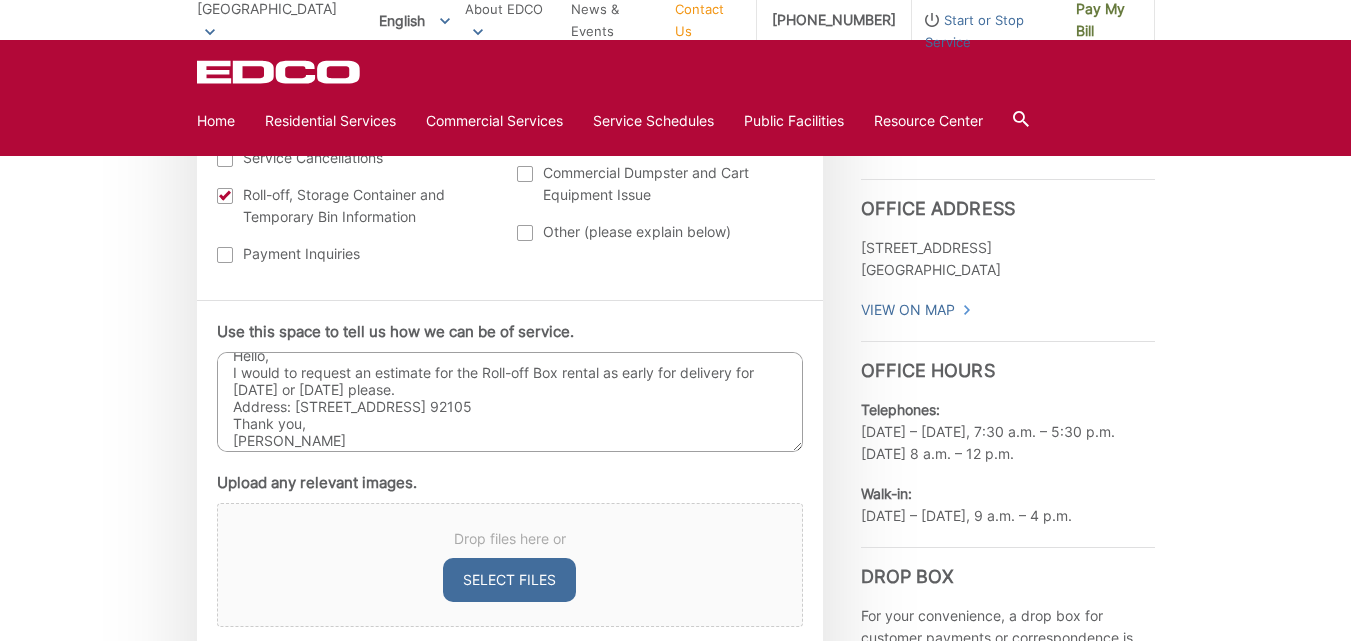 scroll, scrollTop: 1, scrollLeft: 0, axis: vertical 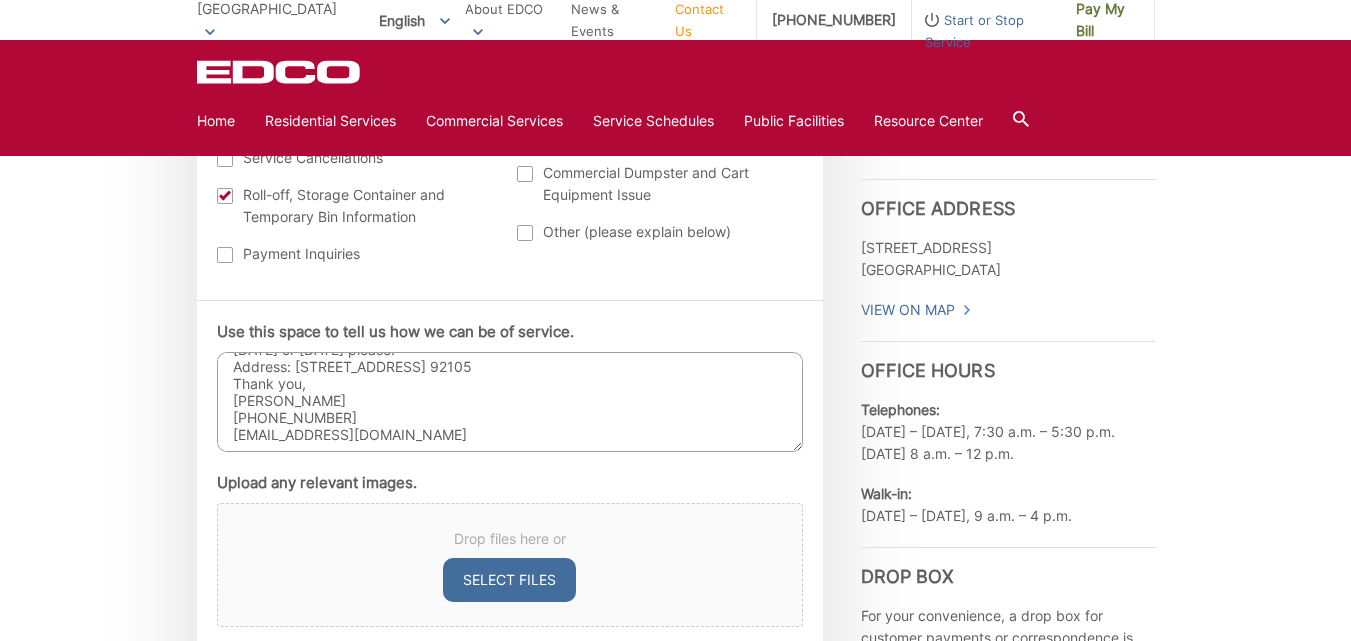 type on "Hello,
I would to request an estimate for the Roll-off Box rental as early for delivery for [DATE] or [DATE] please.
Address: [STREET_ADDRESS] 92105
Thank you,
[PERSON_NAME]
[PHONE_NUMBER]
[EMAIL_ADDRESS][DOMAIN_NAME]" 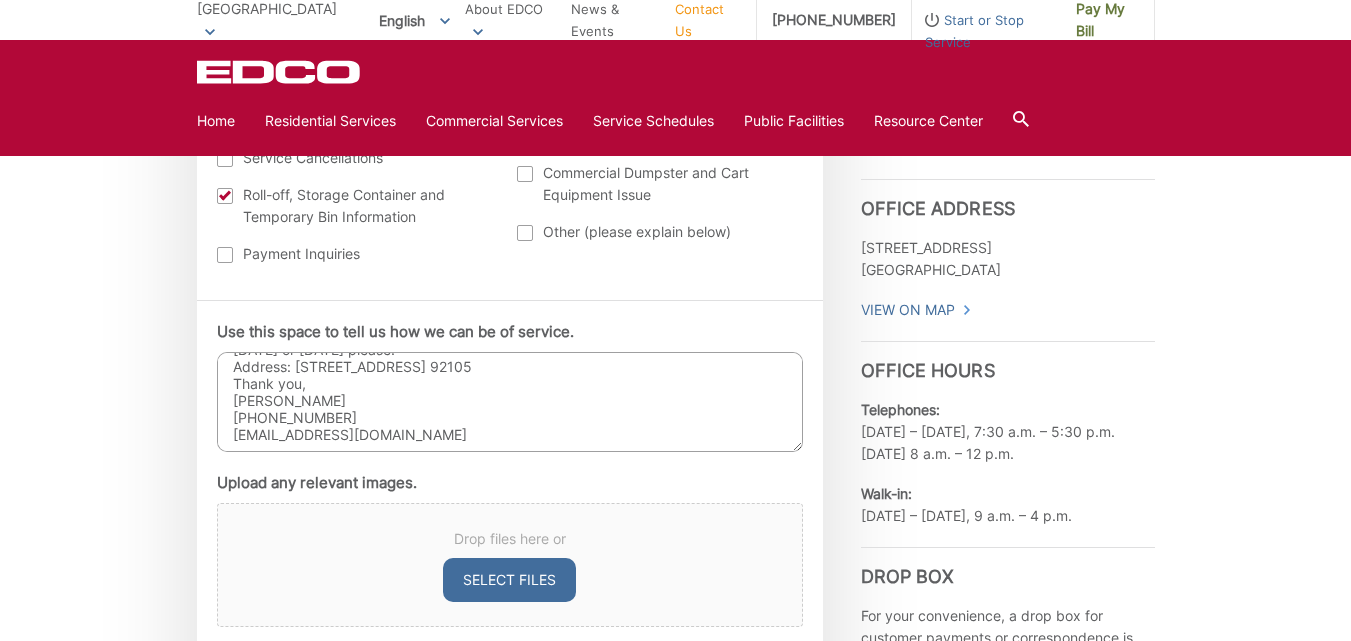 click on "Current Location [GEOGRAPHIC_DATA] [GEOGRAPHIC_DATA][PERSON_NAME][GEOGRAPHIC_DATA][GEOGRAPHIC_DATA] [GEOGRAPHIC_DATA] [GEOGRAPHIC_DATA] Corporate [GEOGRAPHIC_DATA] [GEOGRAPHIC_DATA] [GEOGRAPHIC_DATA] City of [GEOGRAPHIC_DATA] [GEOGRAPHIC_DATA] [GEOGRAPHIC_DATA] [GEOGRAPHIC_DATA] [GEOGRAPHIC_DATA] [GEOGRAPHIC_DATA] [GEOGRAPHIC_DATA] [GEOGRAPHIC_DATA] [GEOGRAPHIC_DATA] [GEOGRAPHIC_DATA] [GEOGRAPHIC_DATA][PERSON_NAME][GEOGRAPHIC_DATA] [GEOGRAPHIC_DATA] [GEOGRAPHIC_DATA] [GEOGRAPHIC_DATA] [GEOGRAPHIC_DATA] [GEOGRAPHIC_DATA] [GEOGRAPHIC_DATA] [GEOGRAPHIC_DATA] [GEOGRAPHIC_DATA] [GEOGRAPHIC_DATA] [GEOGRAPHIC_DATA] [GEOGRAPHIC_DATA] [GEOGRAPHIC_DATA] [GEOGRAPHIC_DATA] [GEOGRAPHIC_DATA] [GEOGRAPHIC_DATA] [GEOGRAPHIC_DATA] [GEOGRAPHIC_DATA] [GEOGRAPHIC_DATA] [GEOGRAPHIC_DATA] [GEOGRAPHIC_DATA] [GEOGRAPHIC_DATA] [GEOGRAPHIC_DATA] [GEOGRAPHIC_DATA] [GEOGRAPHIC_DATA] City of [GEOGRAPHIC_DATA] I am interested in:
Residential Cart Exchange/Equipment Issues
Start / Stop Service
Bulky Item Pickup
Additional Blue Recycling Cart  (please specify quantity below)
Additional Green-Waste Cart  (not available in all areas, please specify quantity below)
*" at bounding box center [510, 37] 